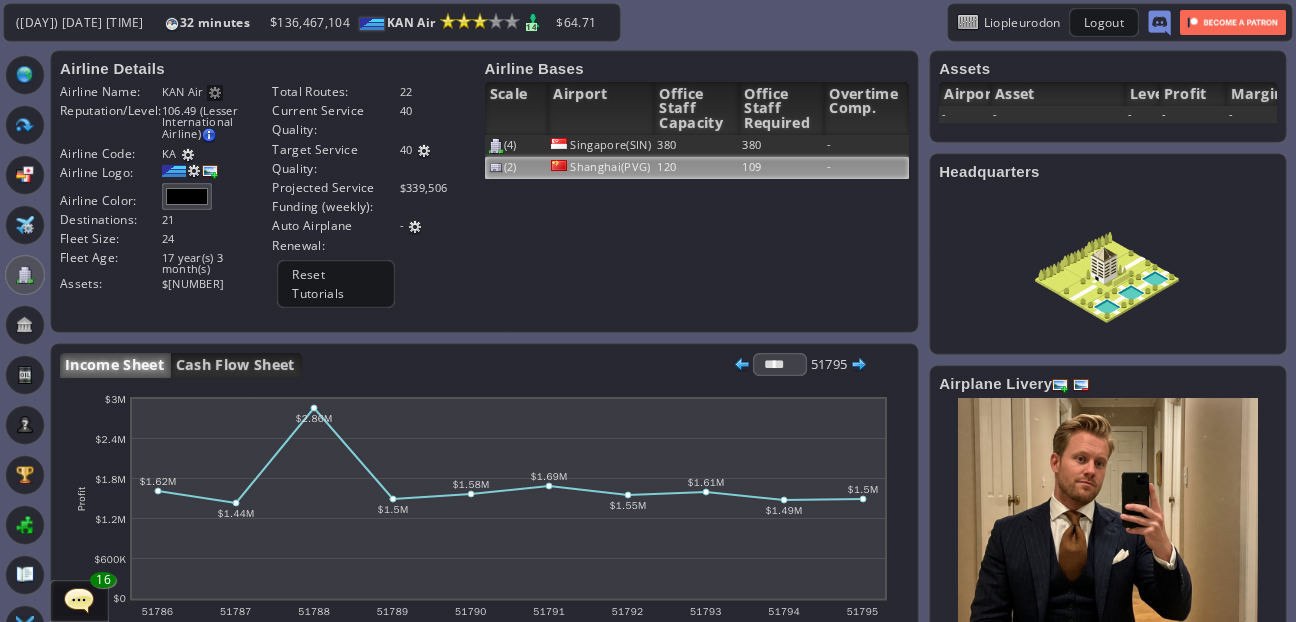 scroll, scrollTop: 0, scrollLeft: 0, axis: both 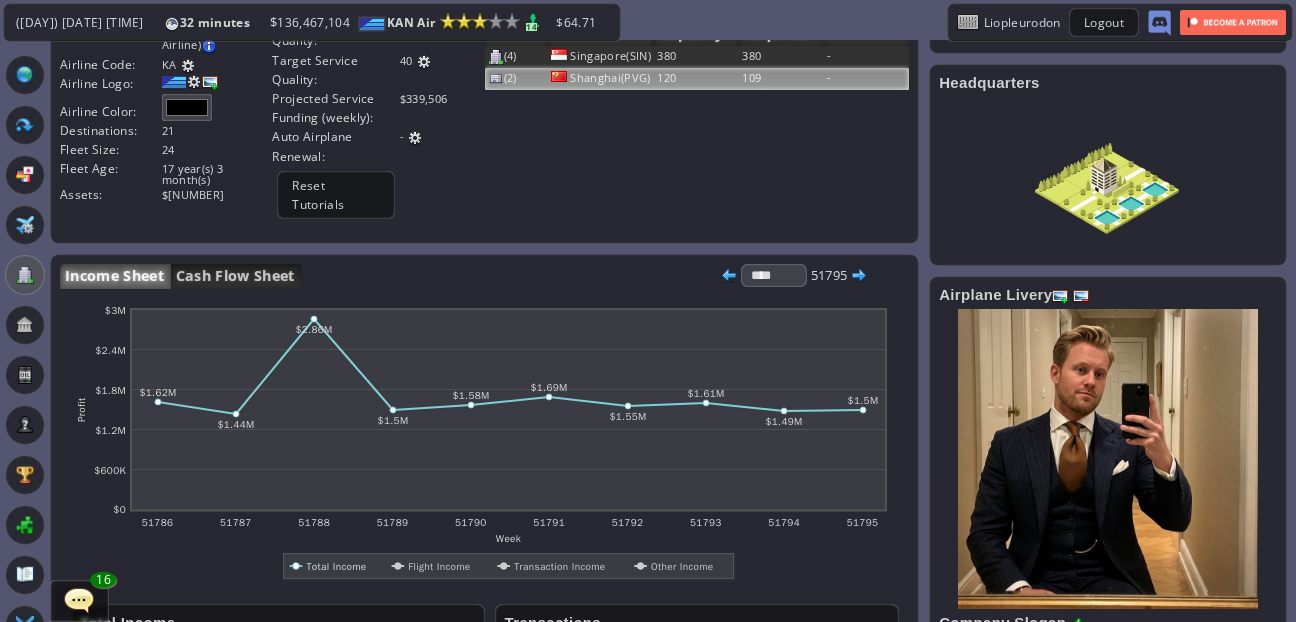 click on "(2)" at bounding box center (517, 57) 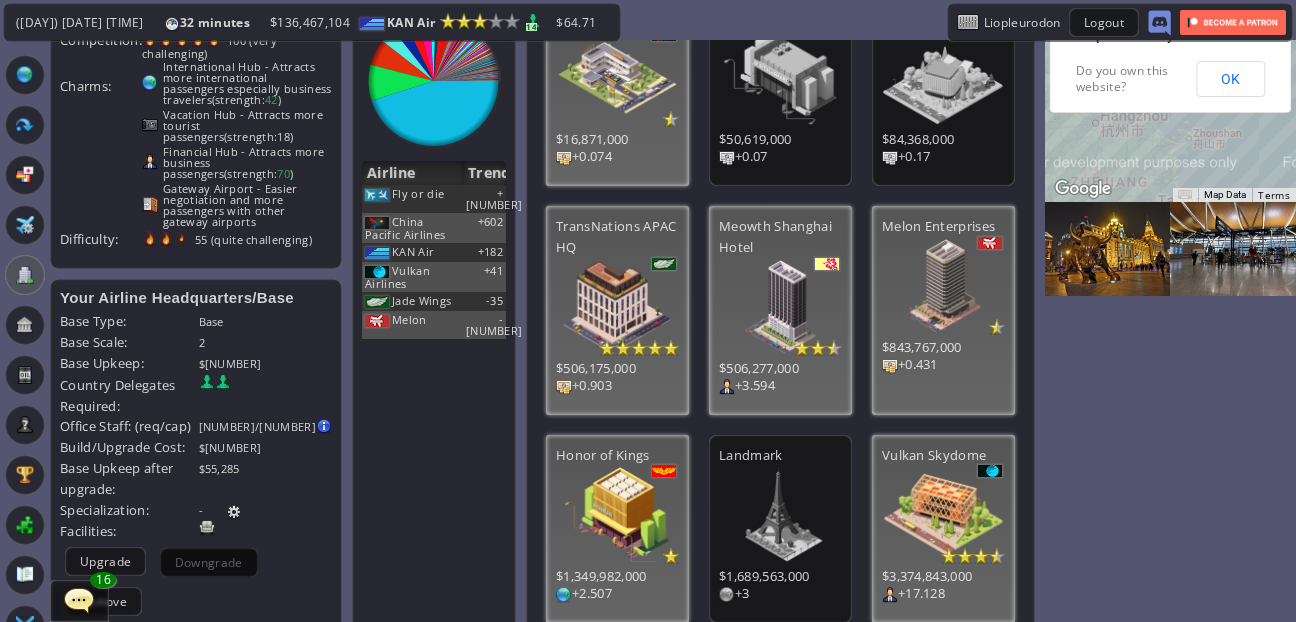 scroll, scrollTop: 230, scrollLeft: 0, axis: vertical 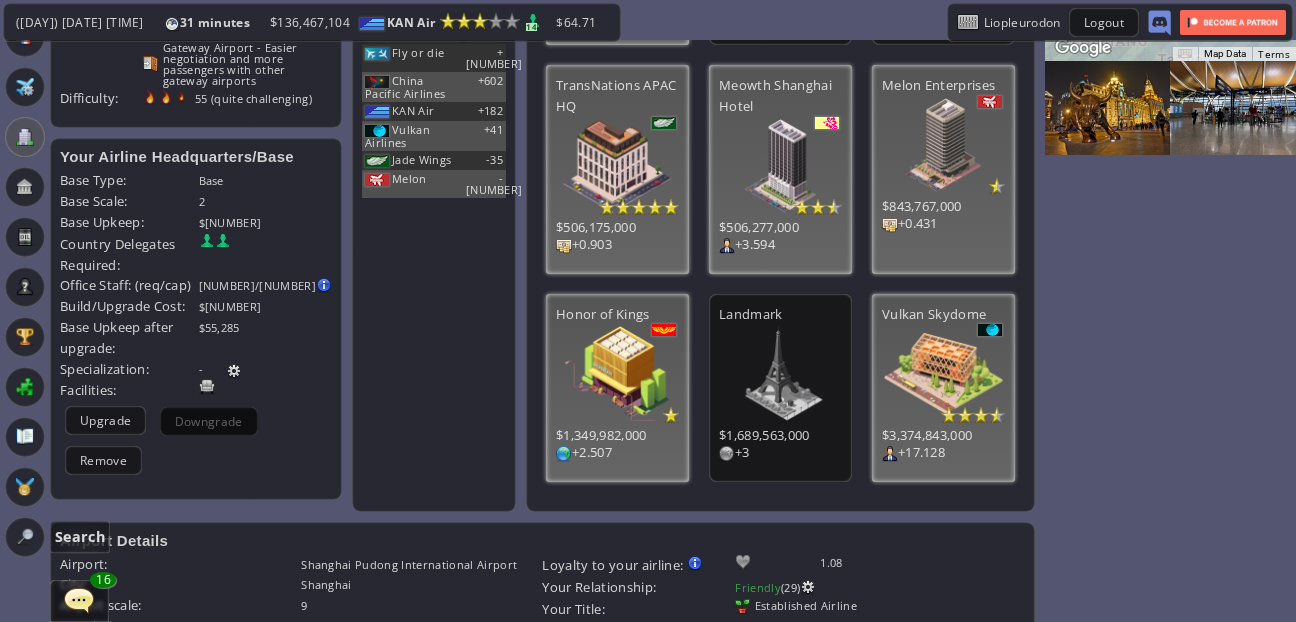 click at bounding box center [25, 537] 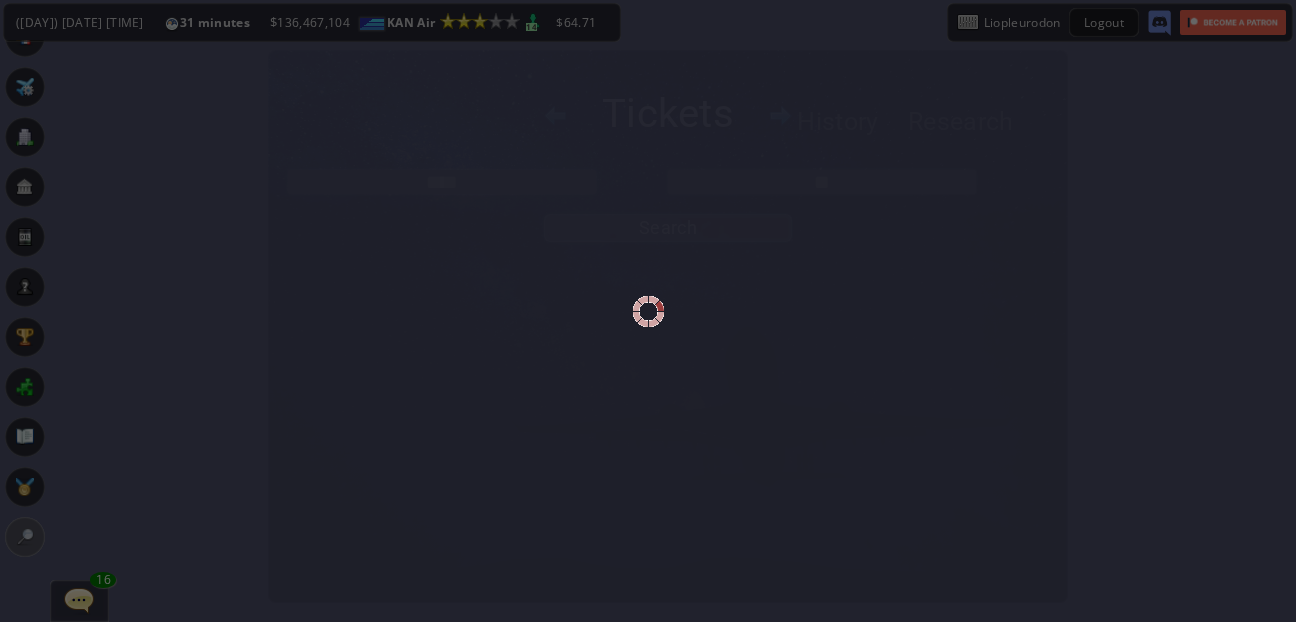scroll, scrollTop: 0, scrollLeft: 0, axis: both 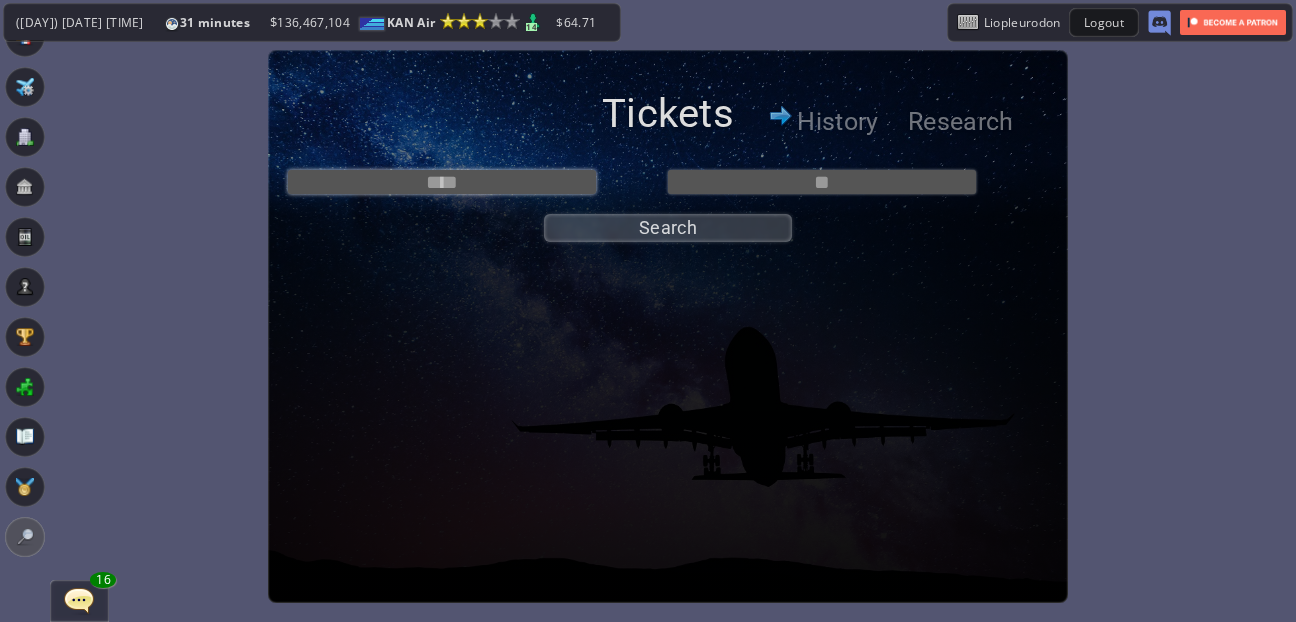 click at bounding box center (442, 182) 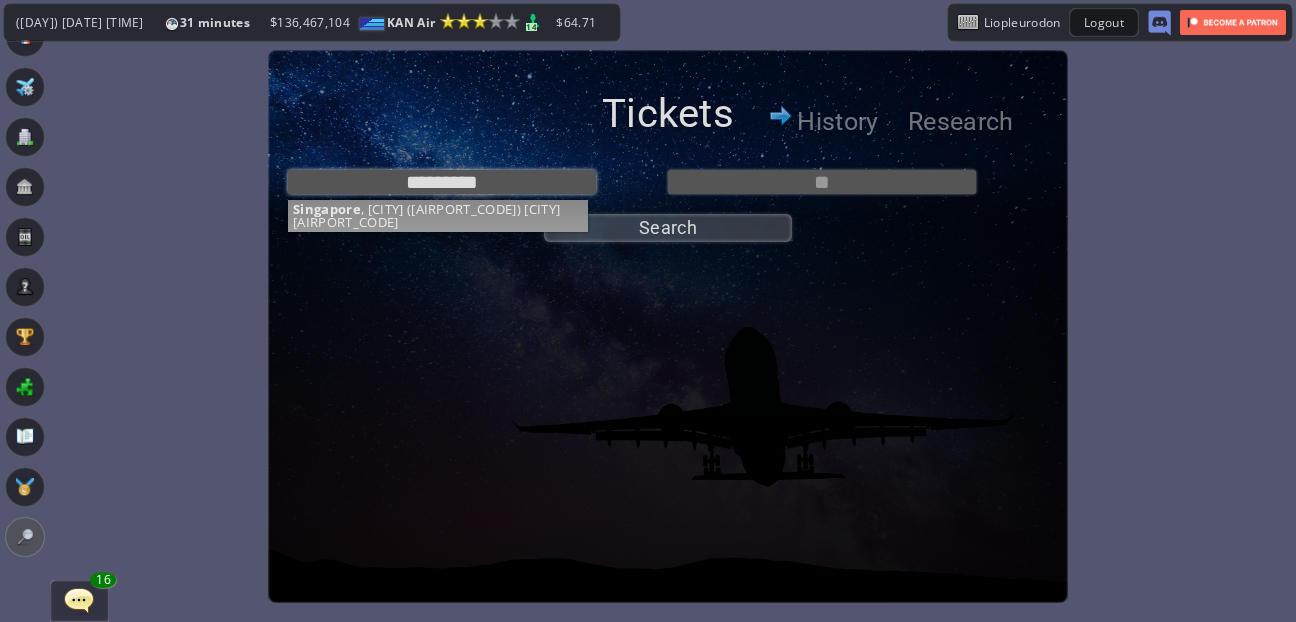 type on "**********" 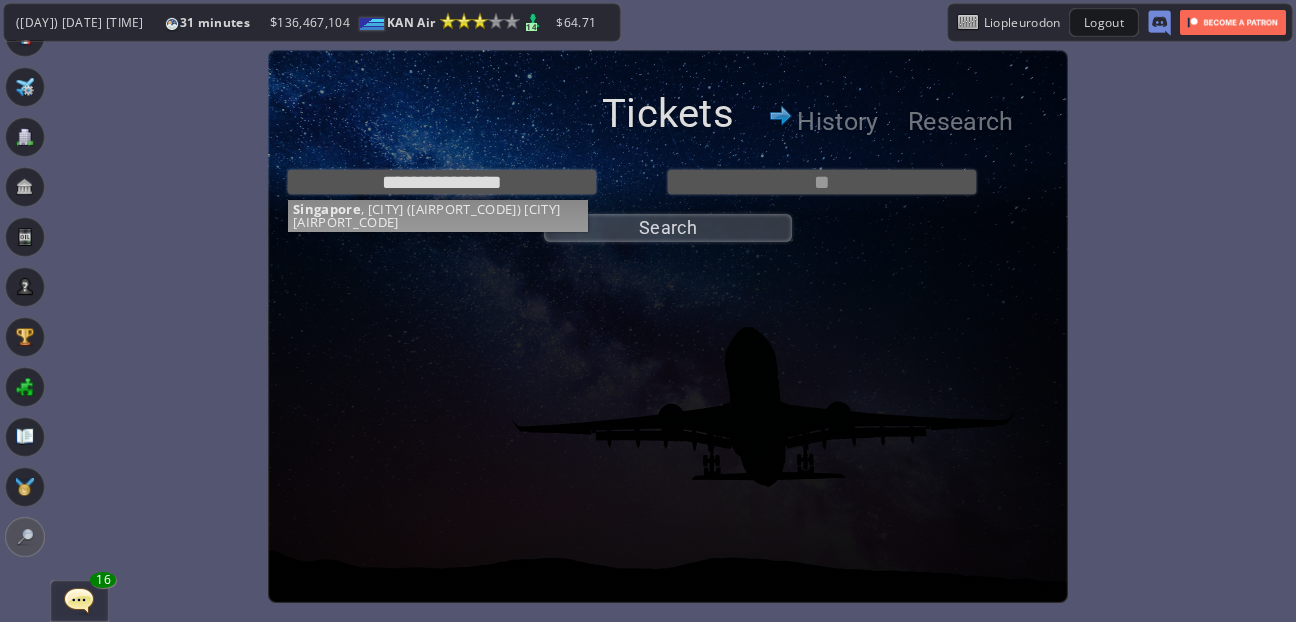 click on "**********" at bounding box center [668, 201] 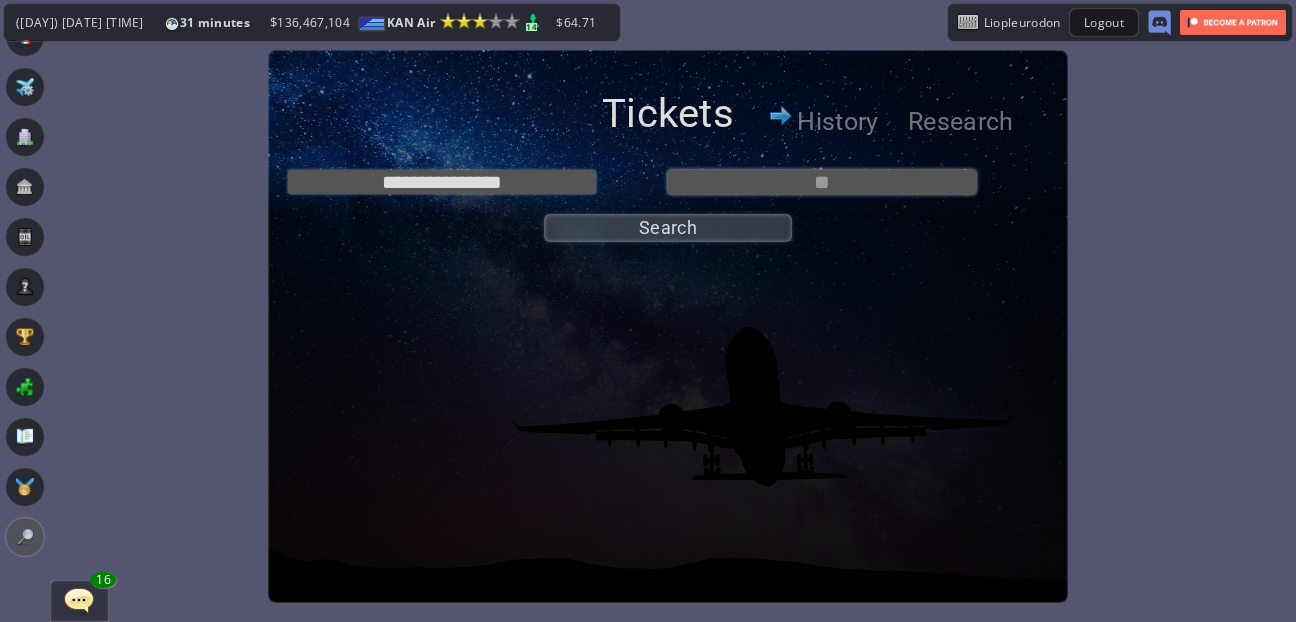 click at bounding box center (822, 182) 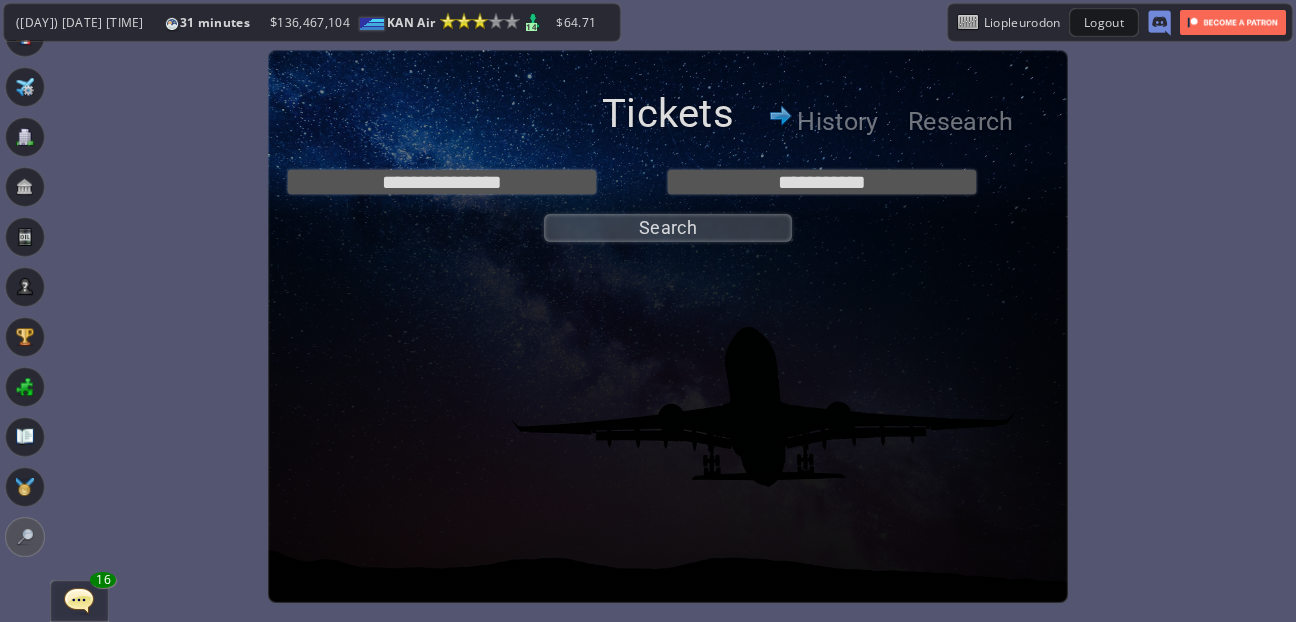 click on "**********" at bounding box center [668, 201] 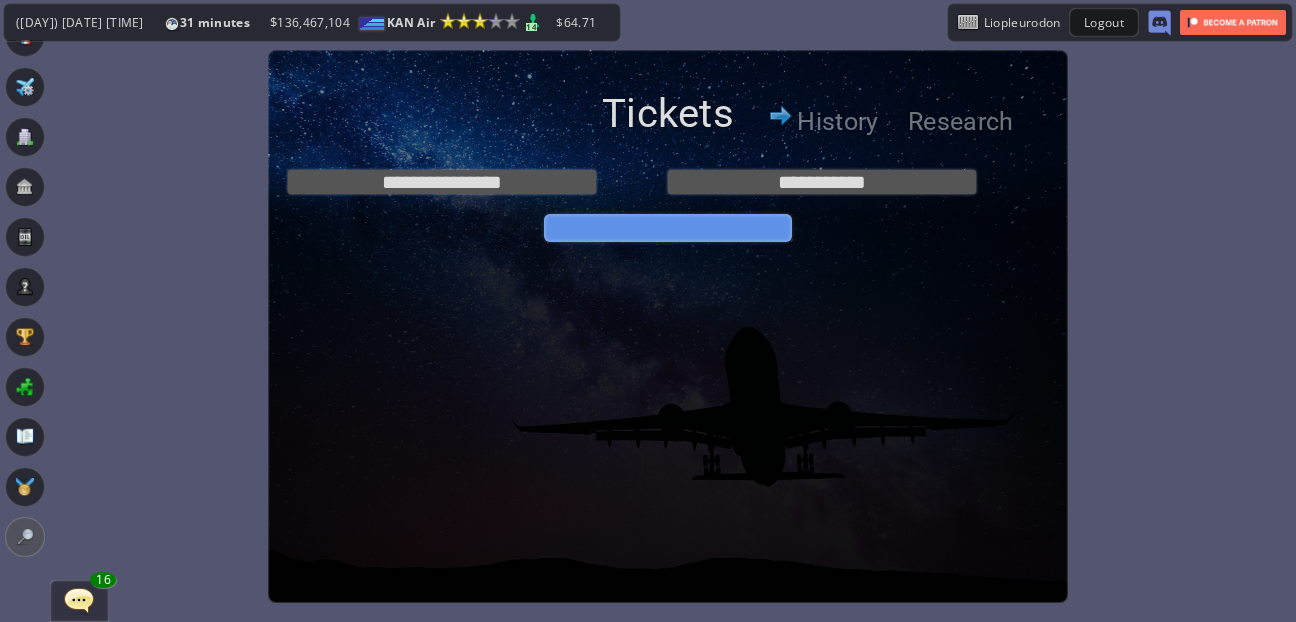 click on "Search" at bounding box center [668, 228] 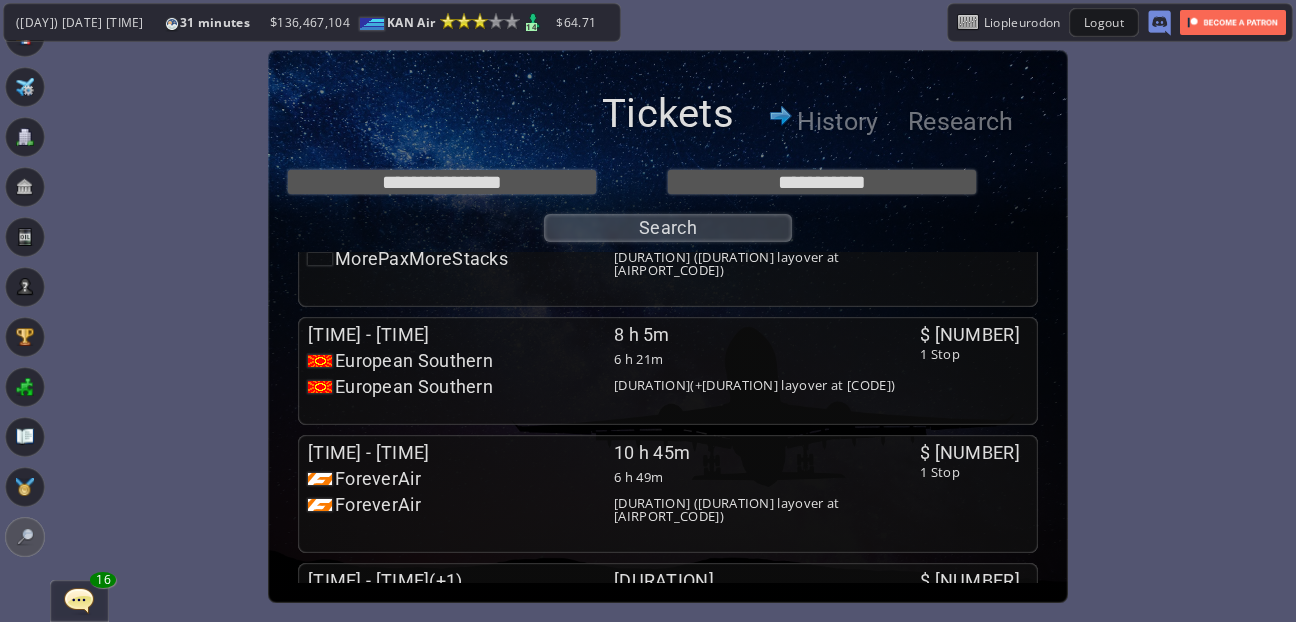 scroll, scrollTop: 525, scrollLeft: 0, axis: vertical 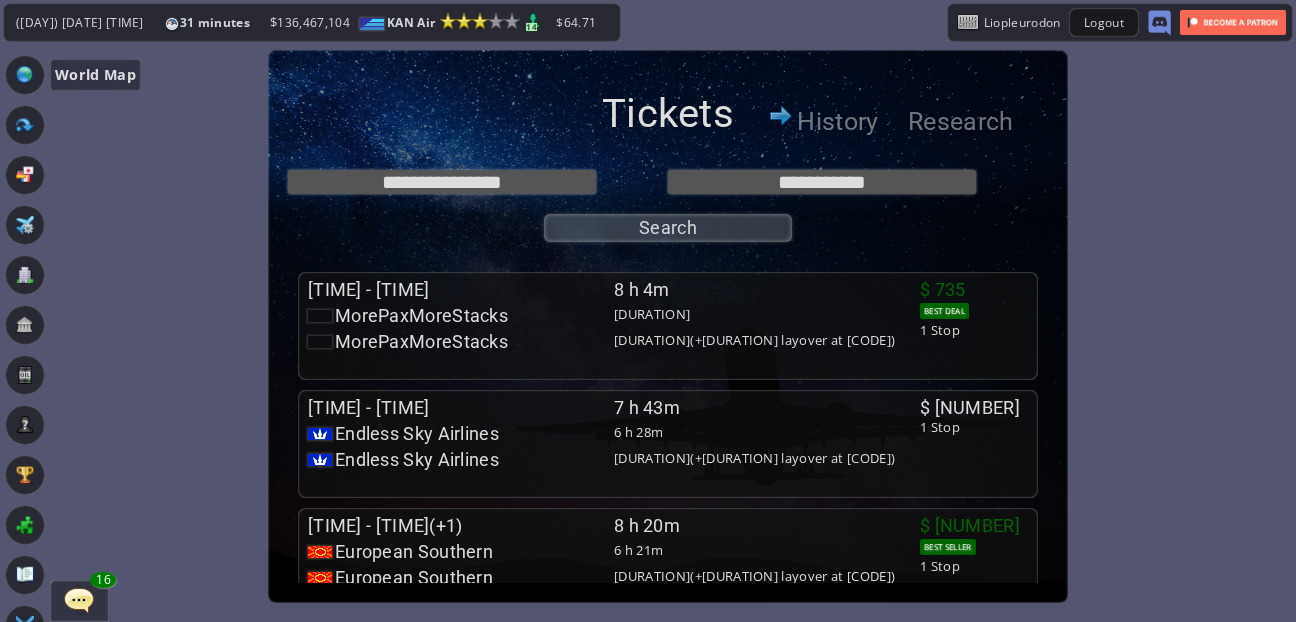click at bounding box center (25, 75) 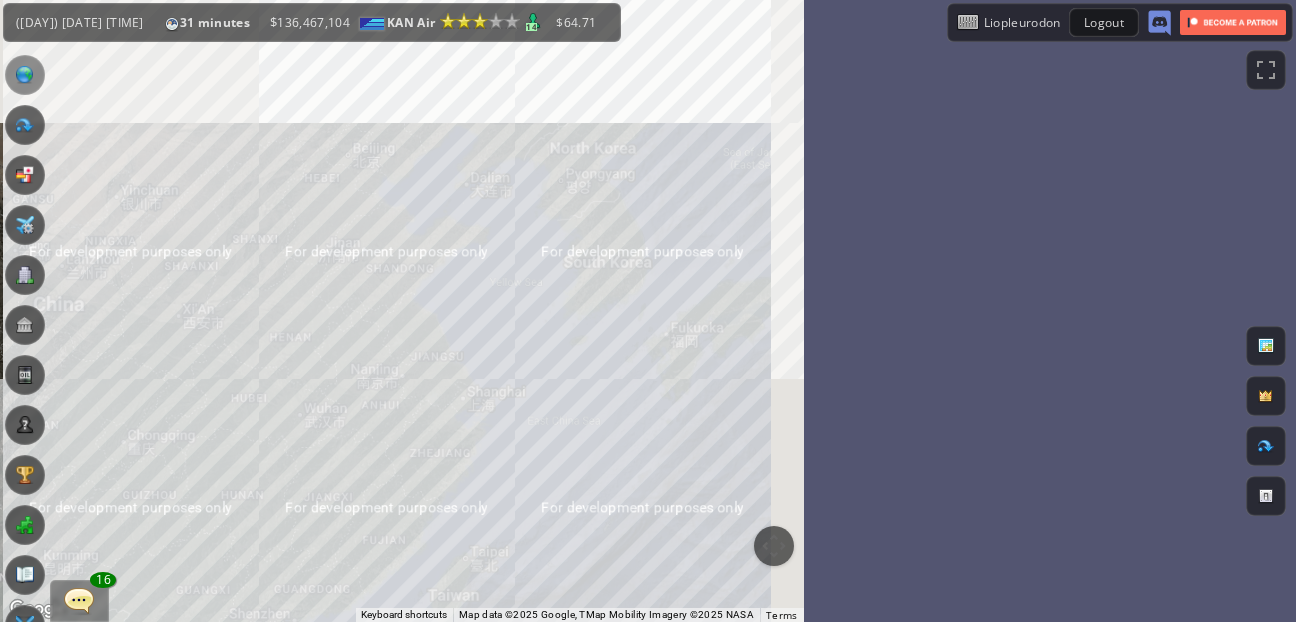drag, startPoint x: 628, startPoint y: 120, endPoint x: 562, endPoint y: 323, distance: 213.4596 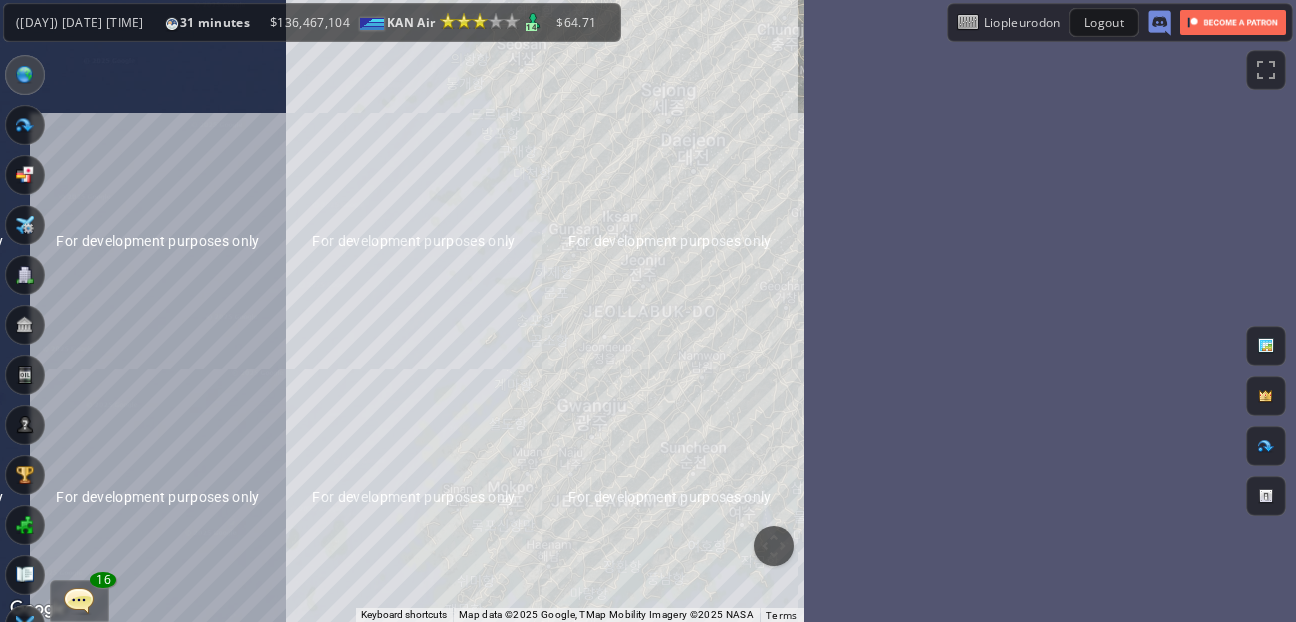 click on "To navigate, press the arrow keys." at bounding box center [402, 311] 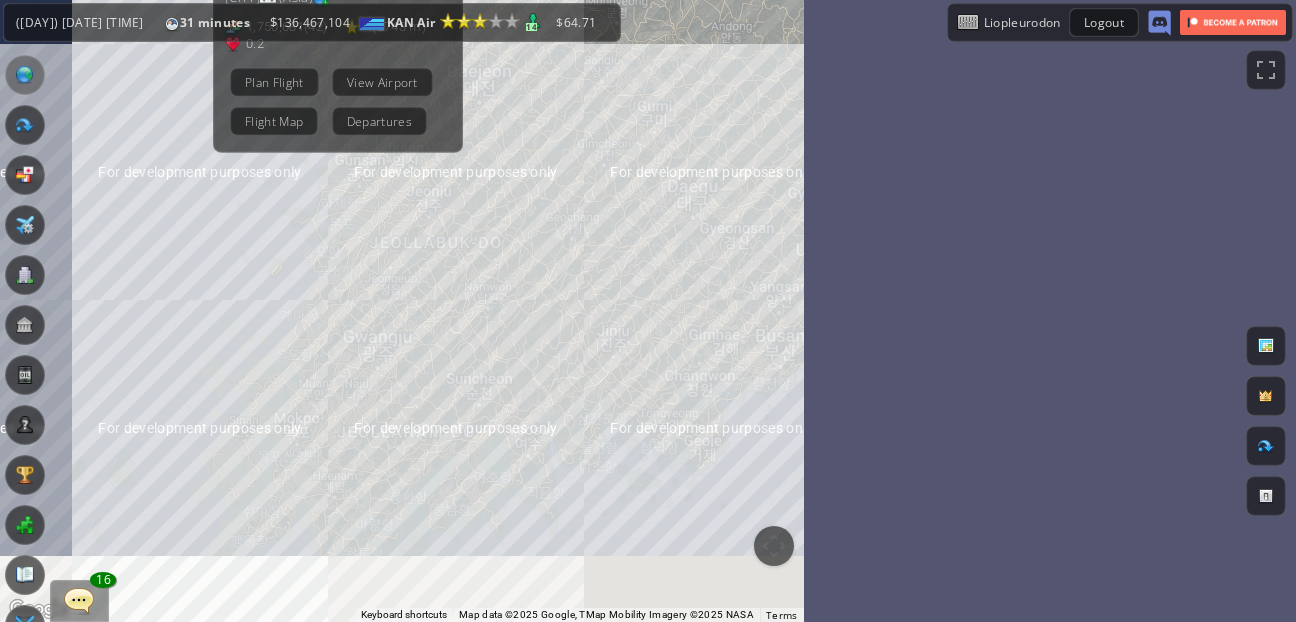 drag, startPoint x: 650, startPoint y: 427, endPoint x: 425, endPoint y: 289, distance: 263.94885 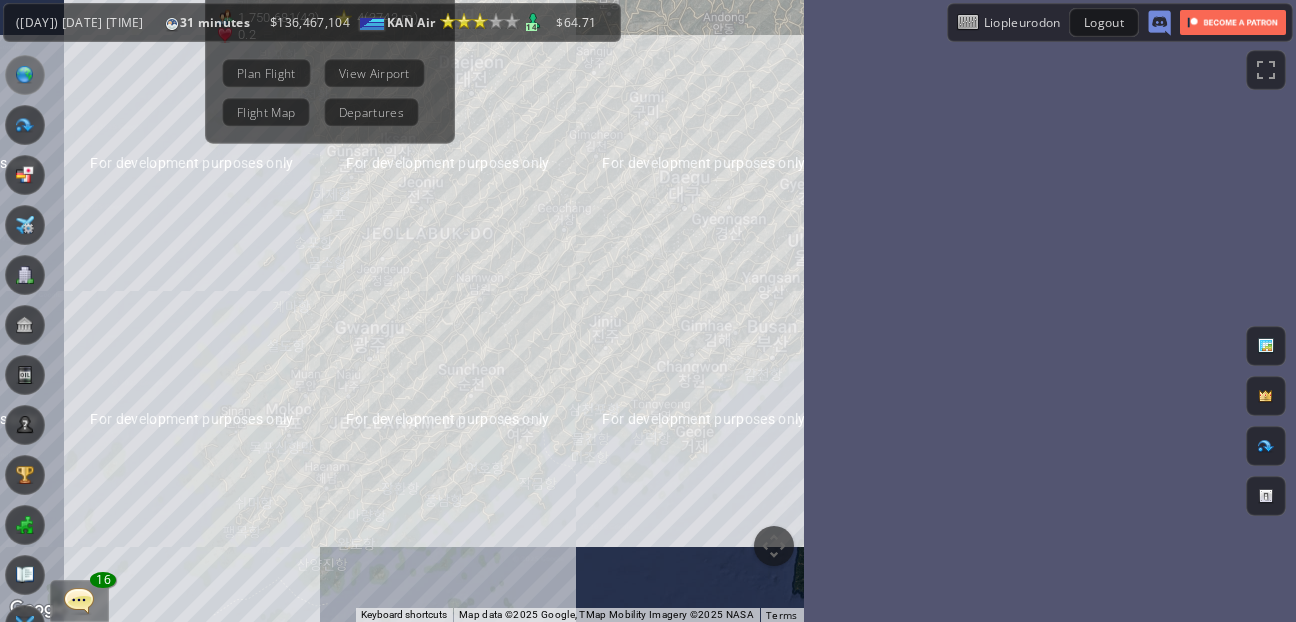 click on "To navigate, press the arrow keys.
[CITY] [CODE]
[CITY]  ( [CONTINENT] )
[NUMBER]  ( [NUMBER] )
[NUMBER]  ( [DISTANCE] )
[NUMBER]
Plan Flight
View Airport
Flight Map
Departures" at bounding box center (402, 311) 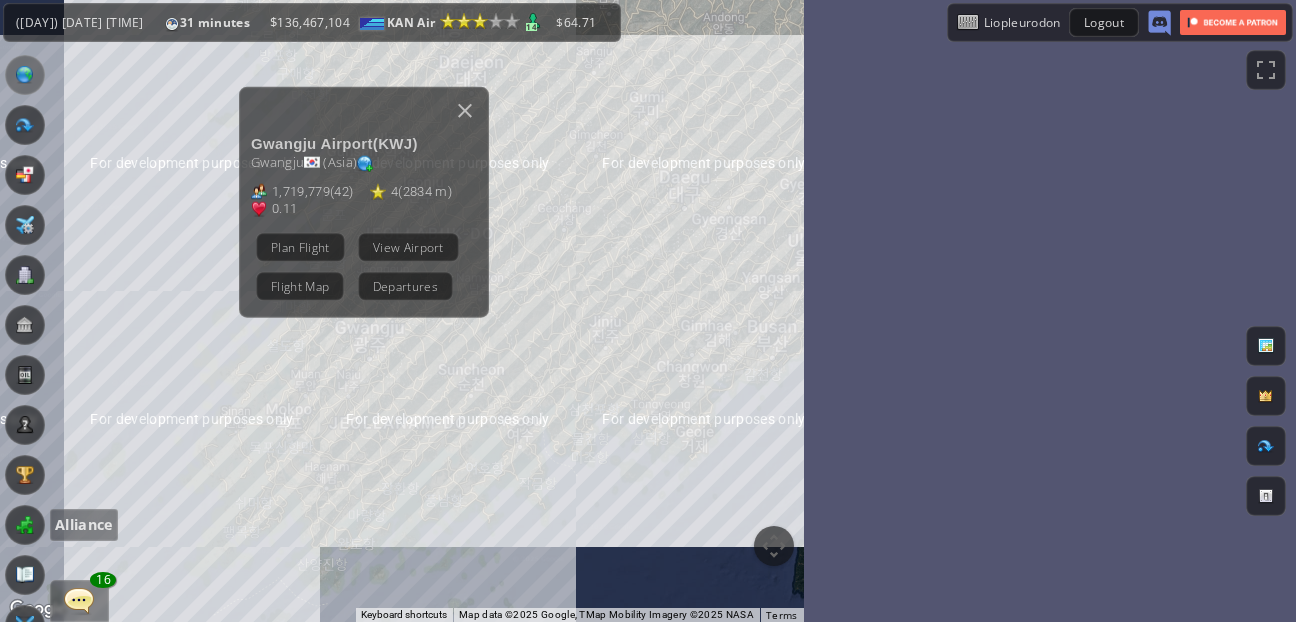 scroll, scrollTop: 138, scrollLeft: 0, axis: vertical 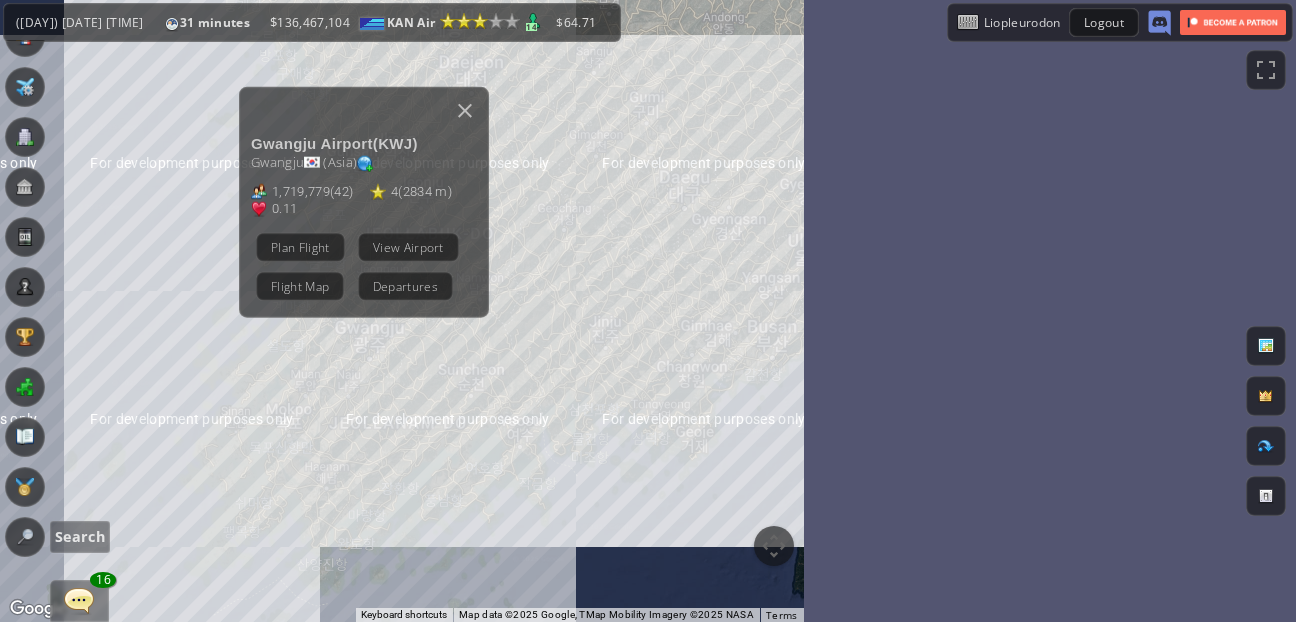 click at bounding box center [25, 537] 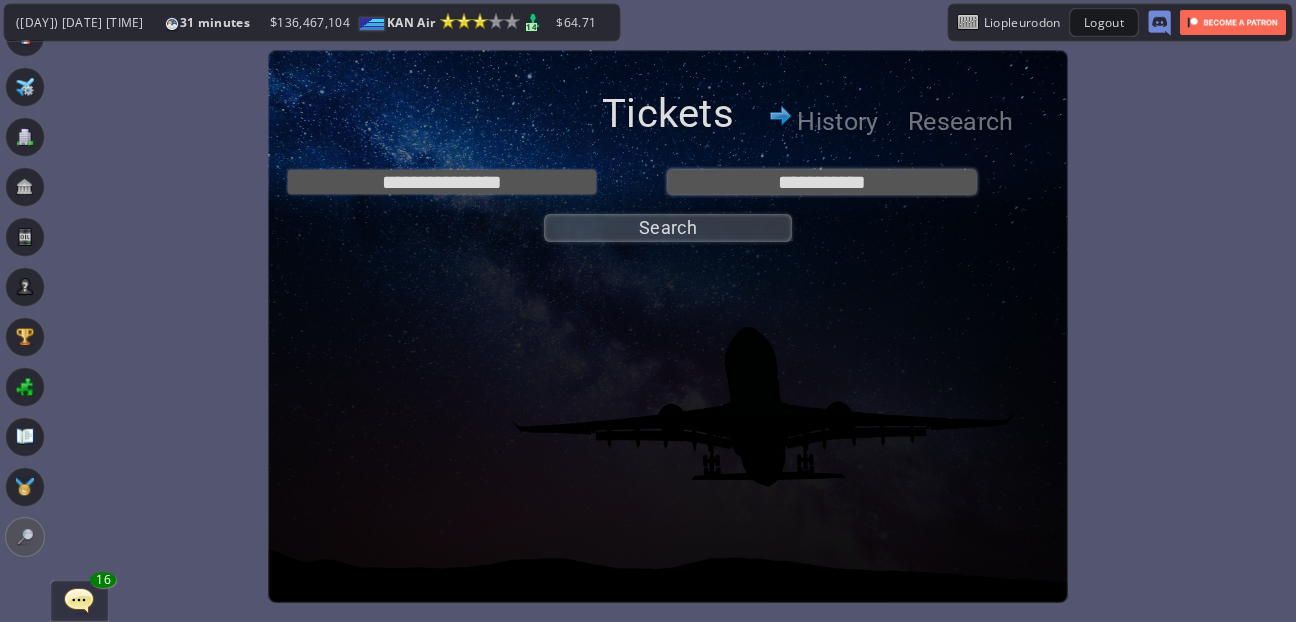 click on "**********" at bounding box center [822, 182] 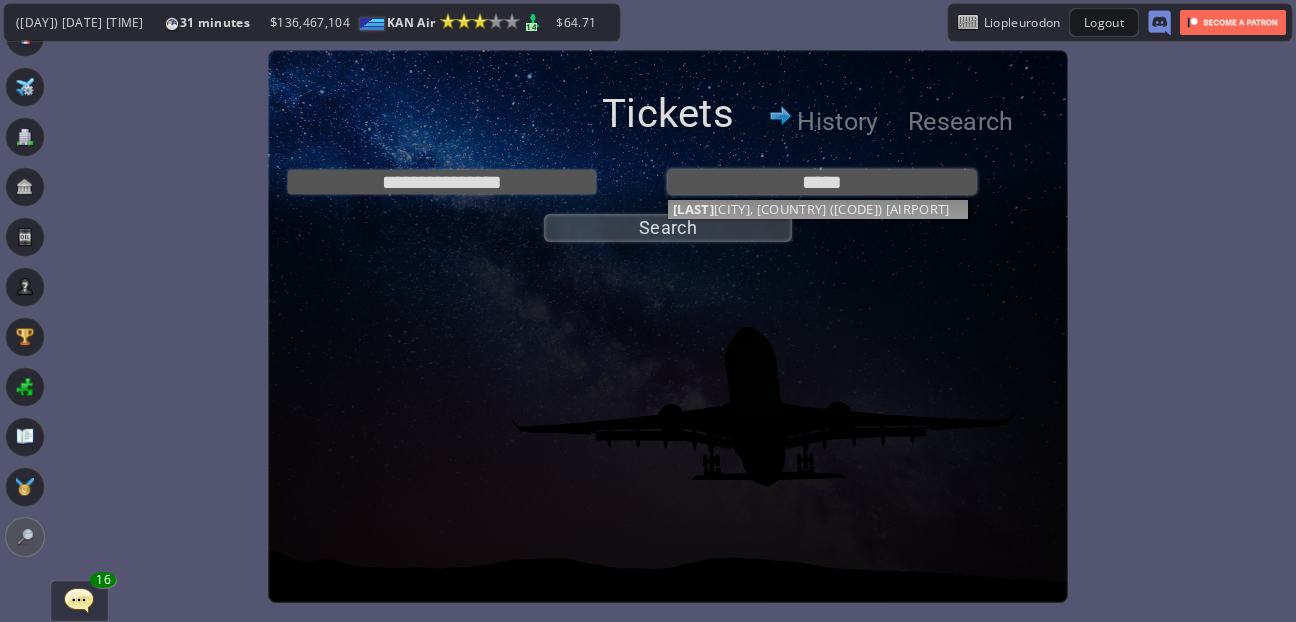 type on "**********" 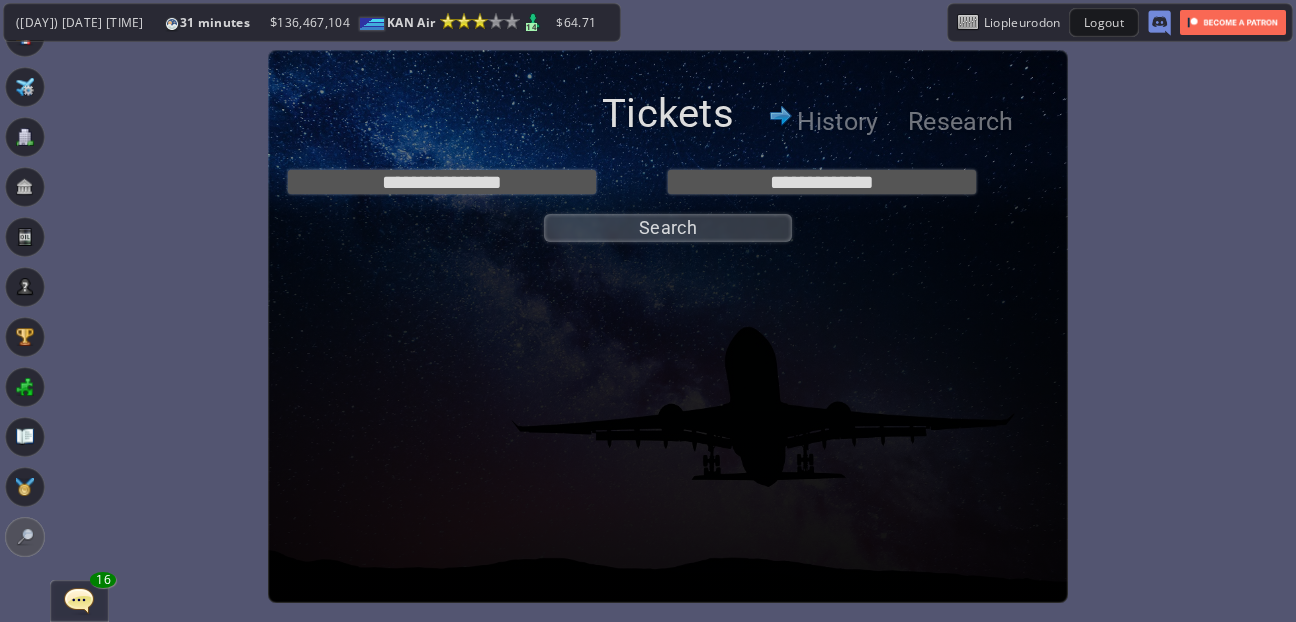 click on "**********" at bounding box center (668, 201) 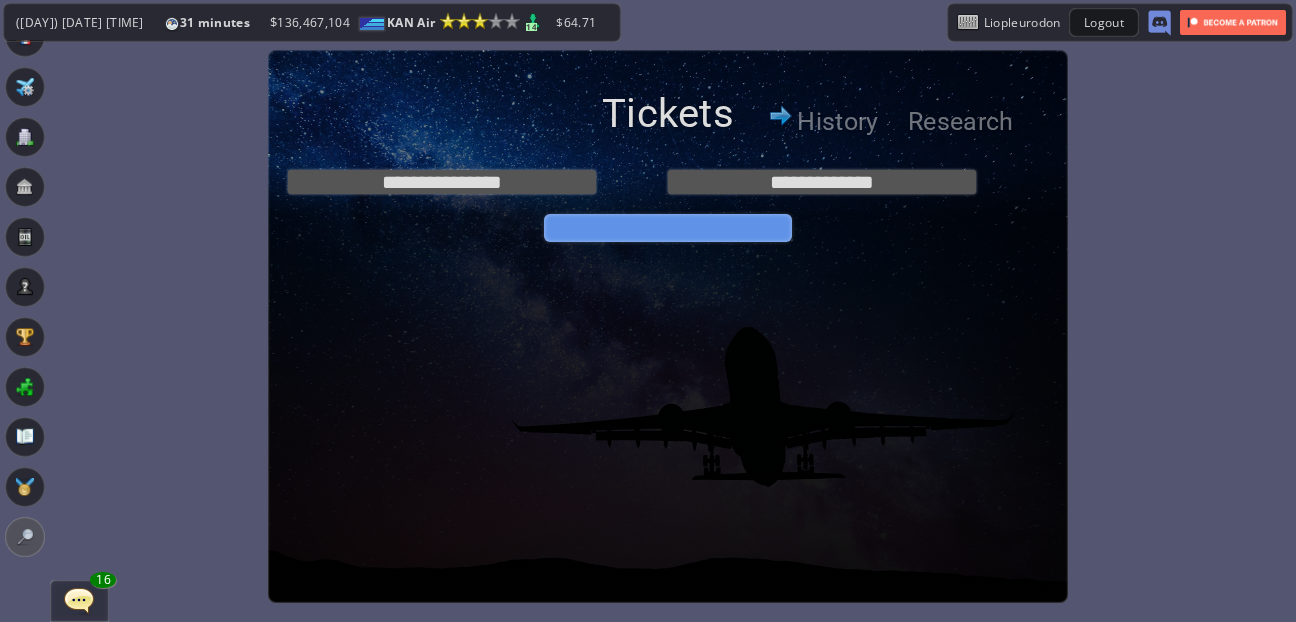 click on "Search" at bounding box center (668, 228) 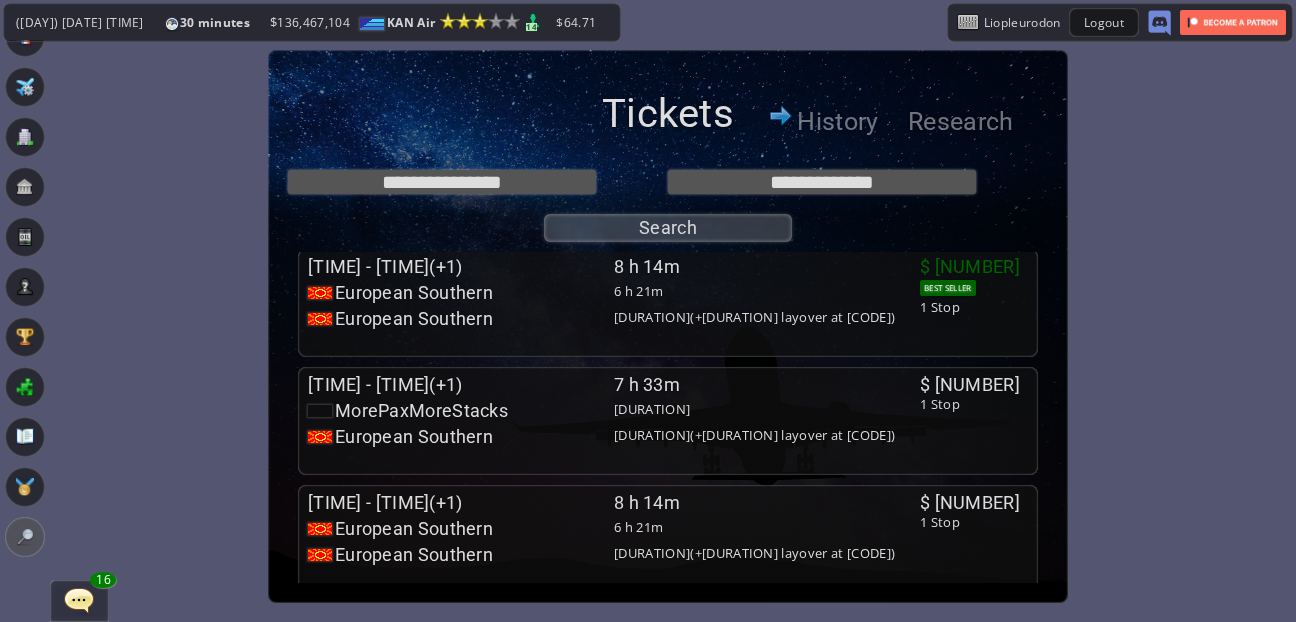 scroll, scrollTop: 0, scrollLeft: 0, axis: both 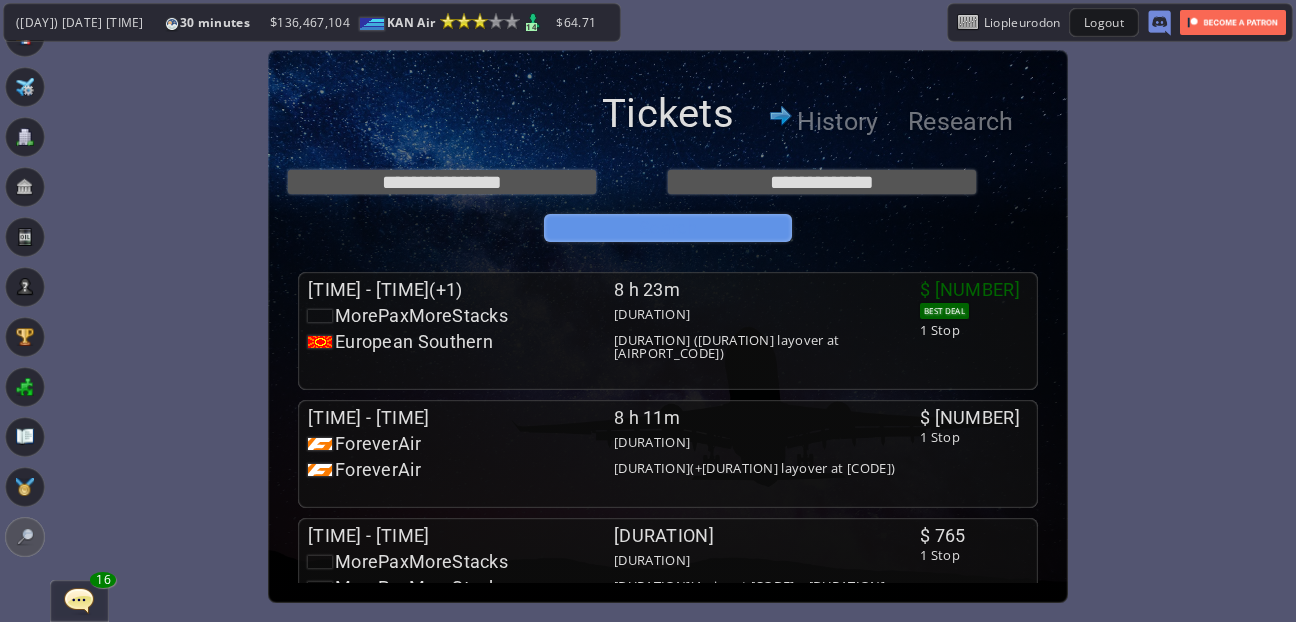 click on "Search" at bounding box center (668, 228) 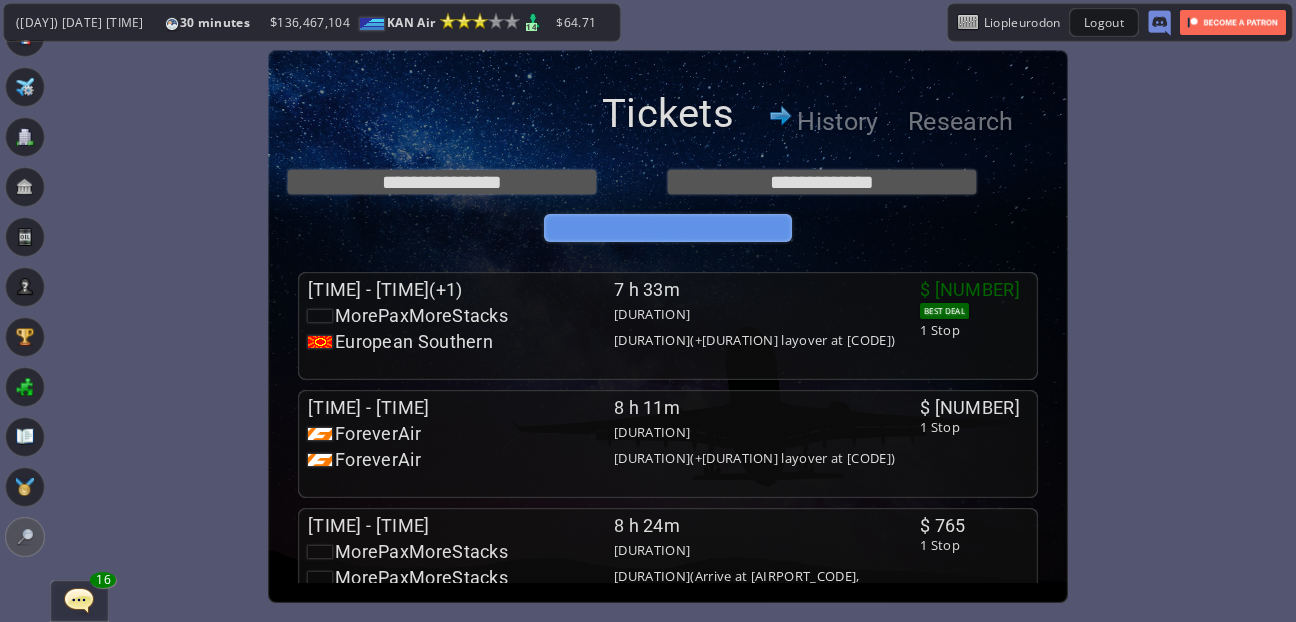 click on "Search" at bounding box center [668, 228] 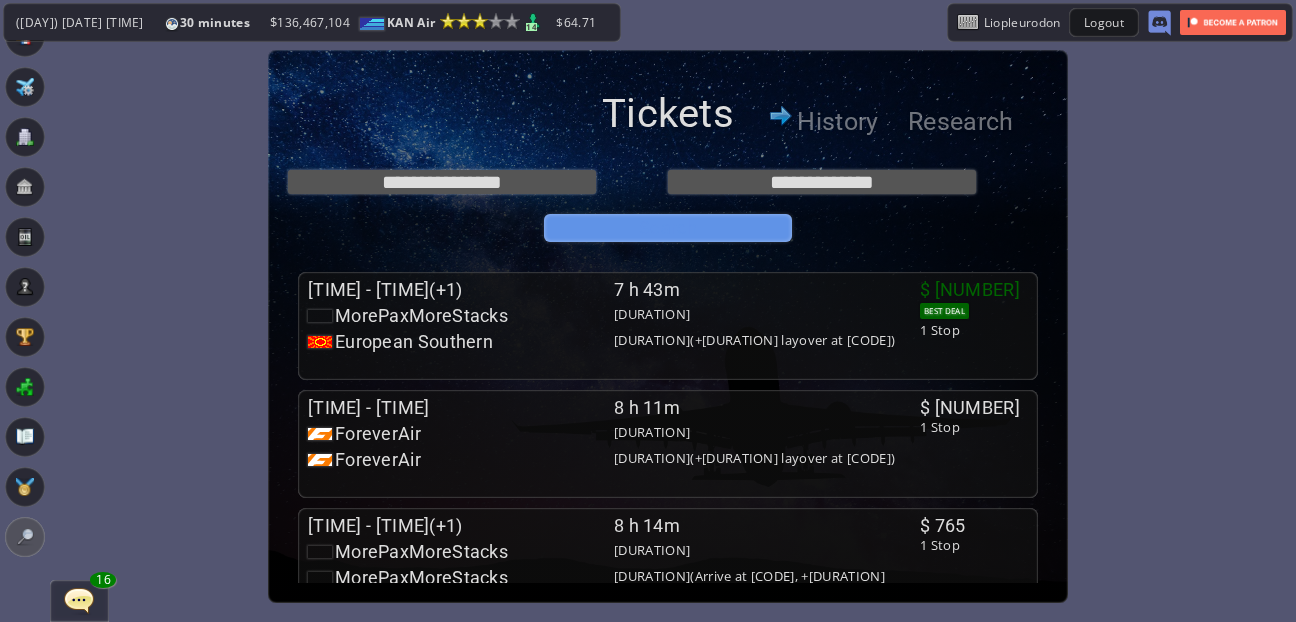 click on "Search" at bounding box center [668, 228] 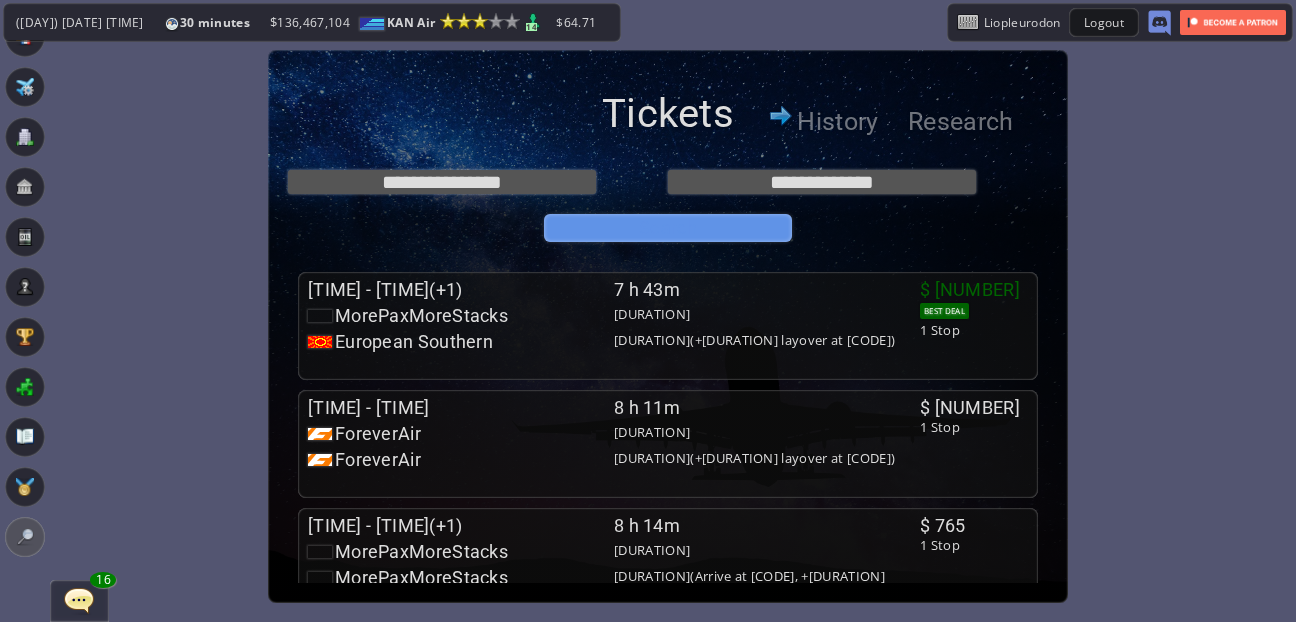 click on "Search" at bounding box center [668, 228] 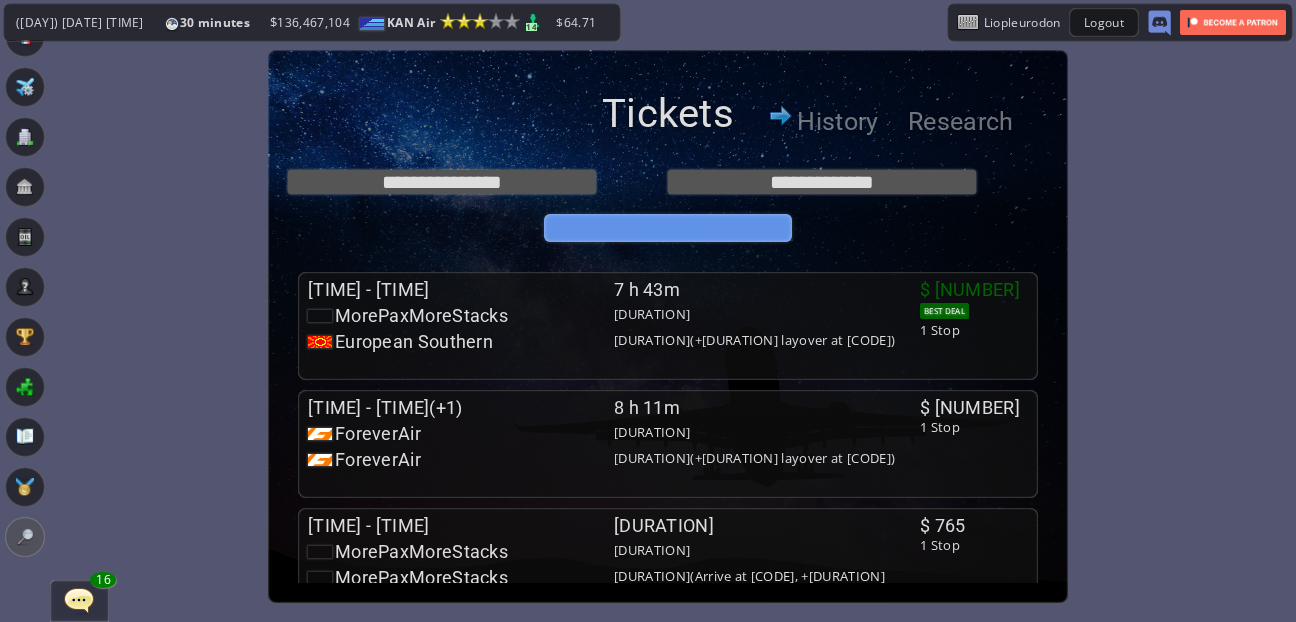 click on "Search" at bounding box center [668, 228] 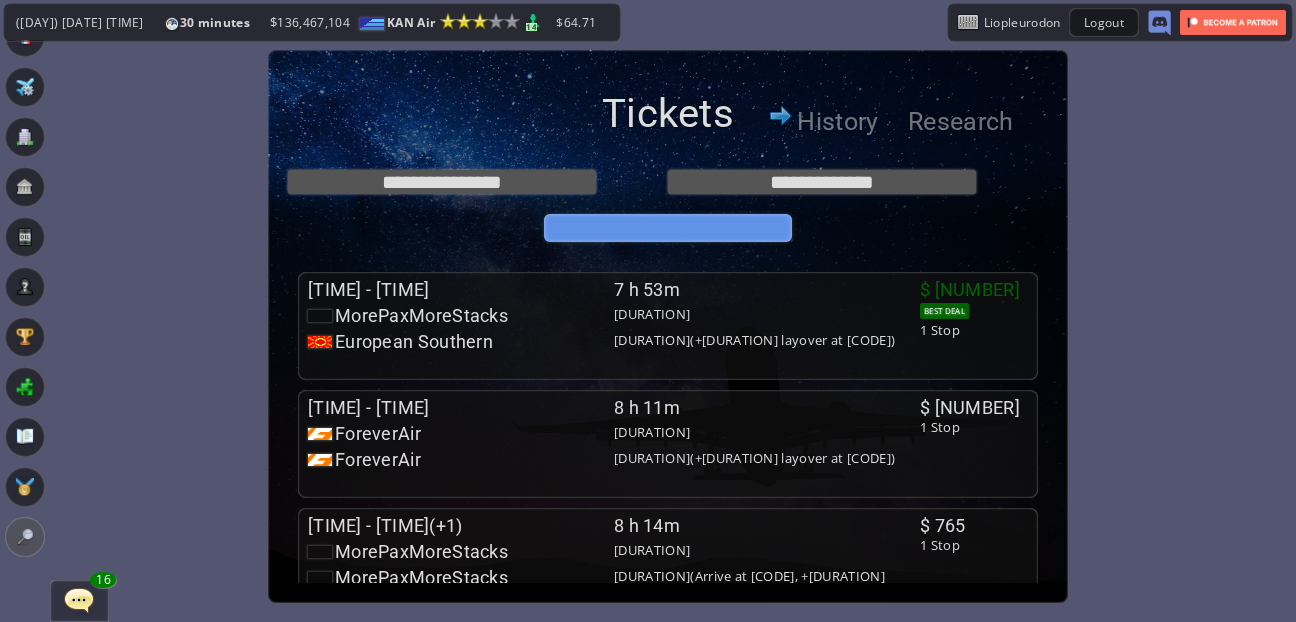 click on "Search" at bounding box center (668, 228) 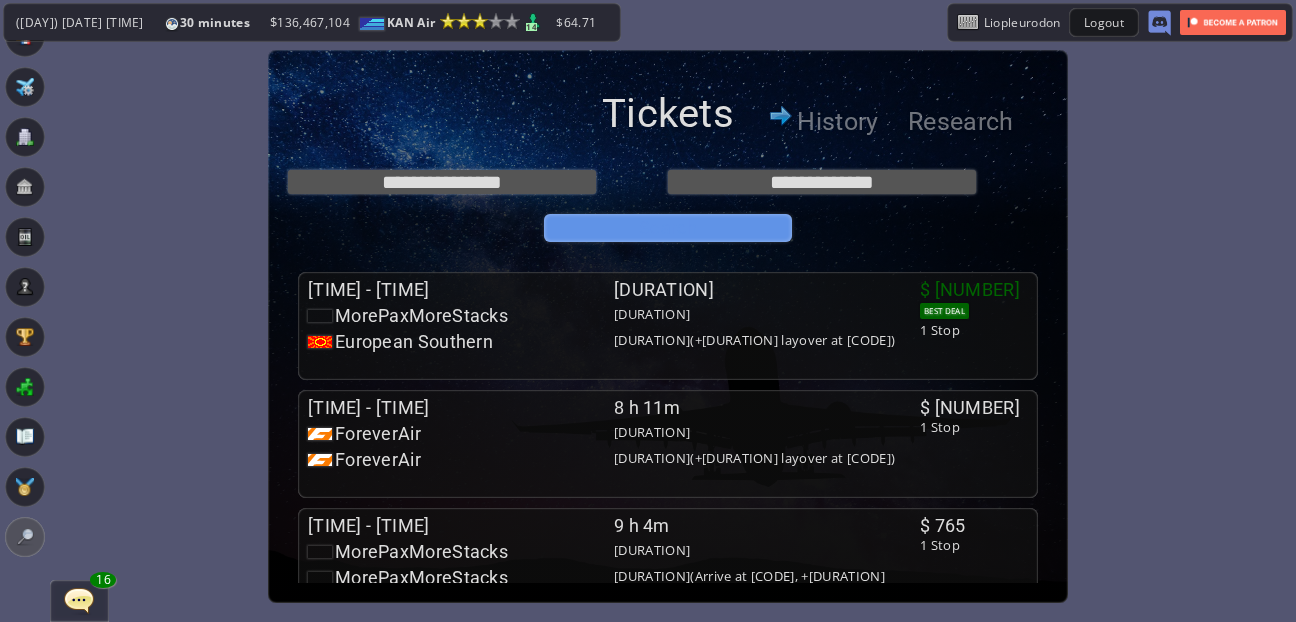 click on "Search" at bounding box center (668, 228) 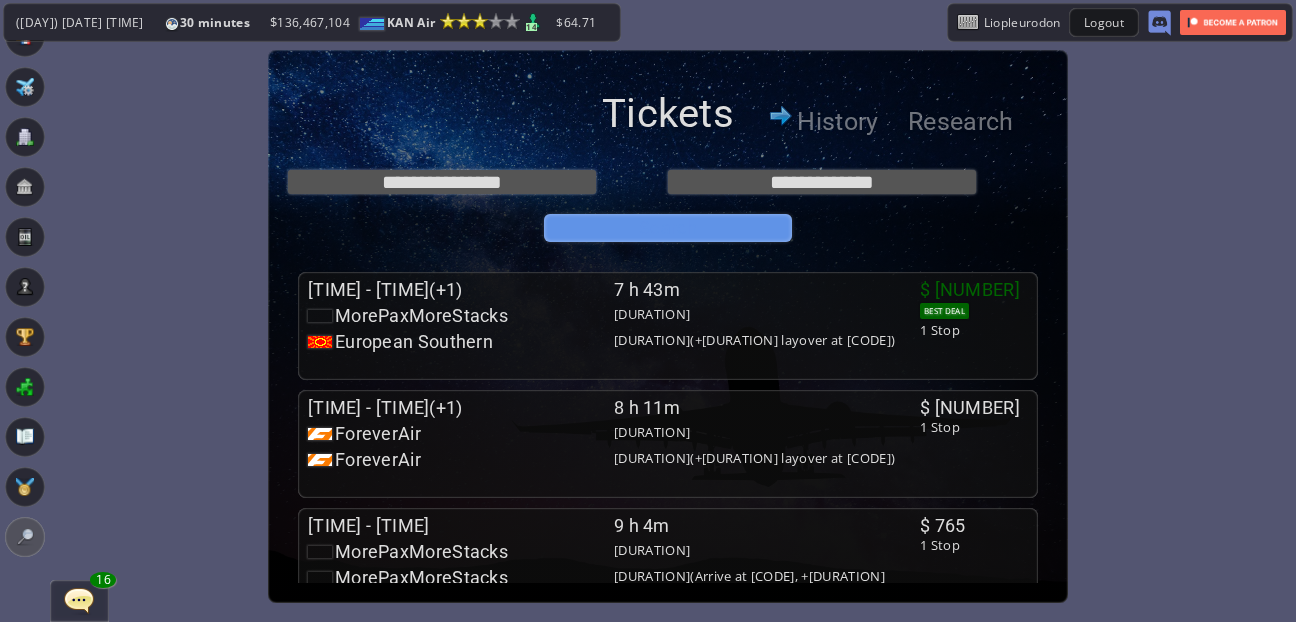 click on "Search" at bounding box center [668, 228] 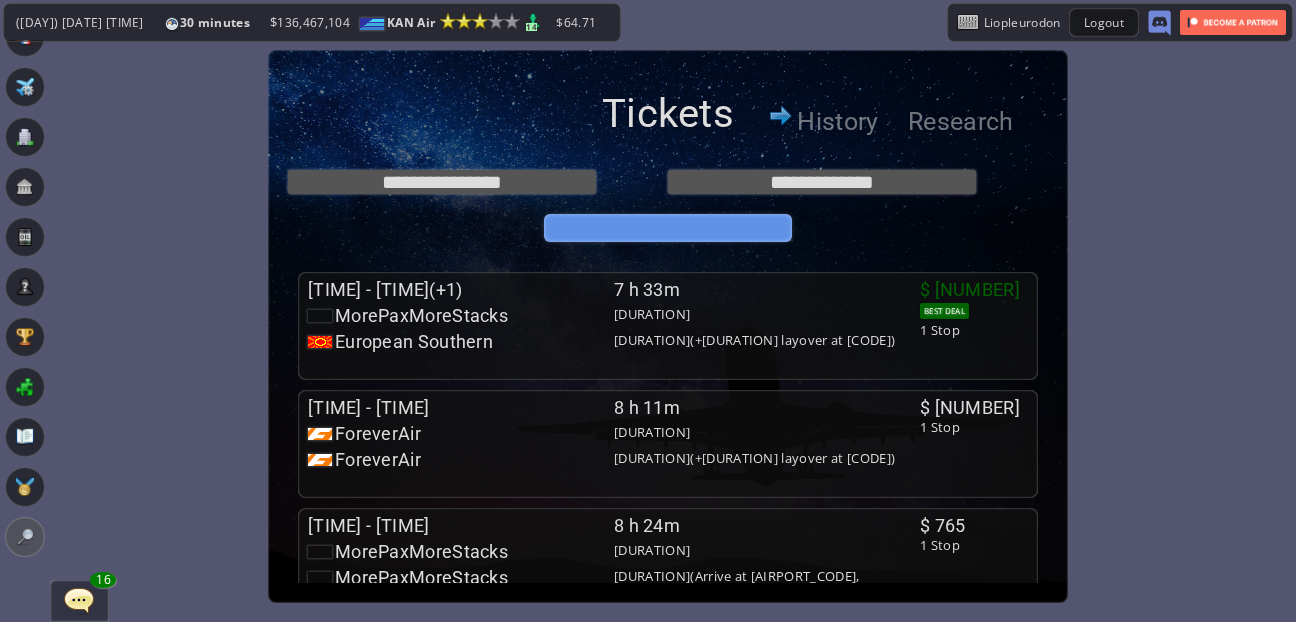 click on "Search" at bounding box center (668, 228) 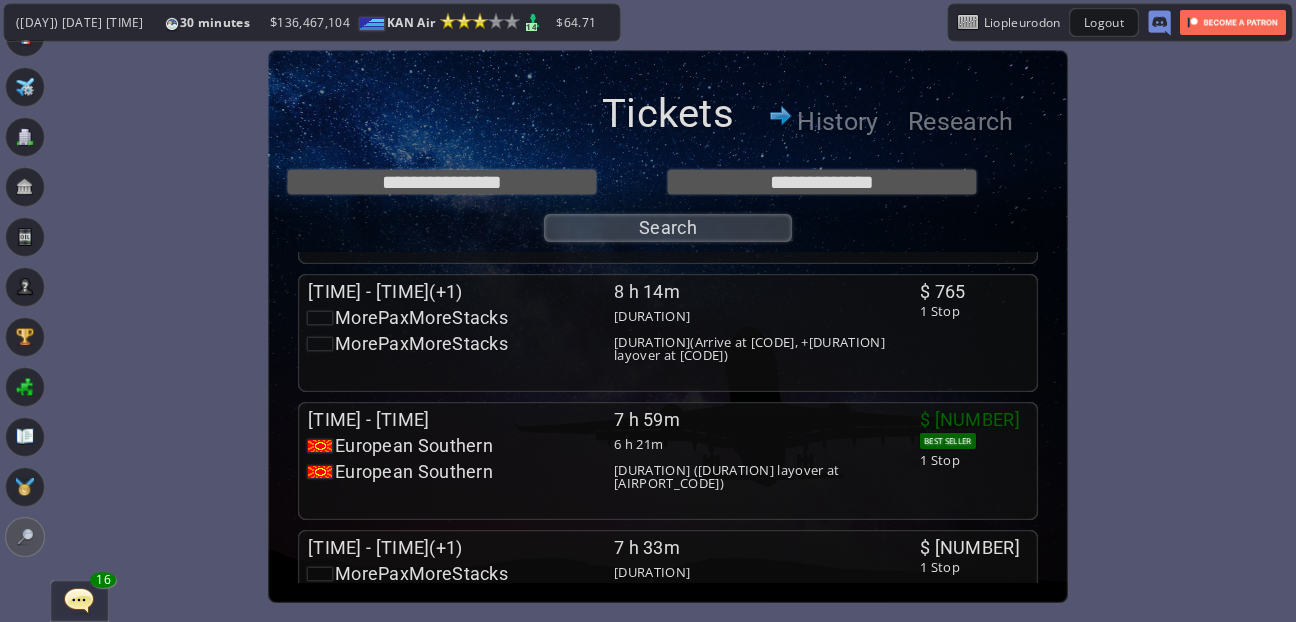 scroll, scrollTop: 407, scrollLeft: 0, axis: vertical 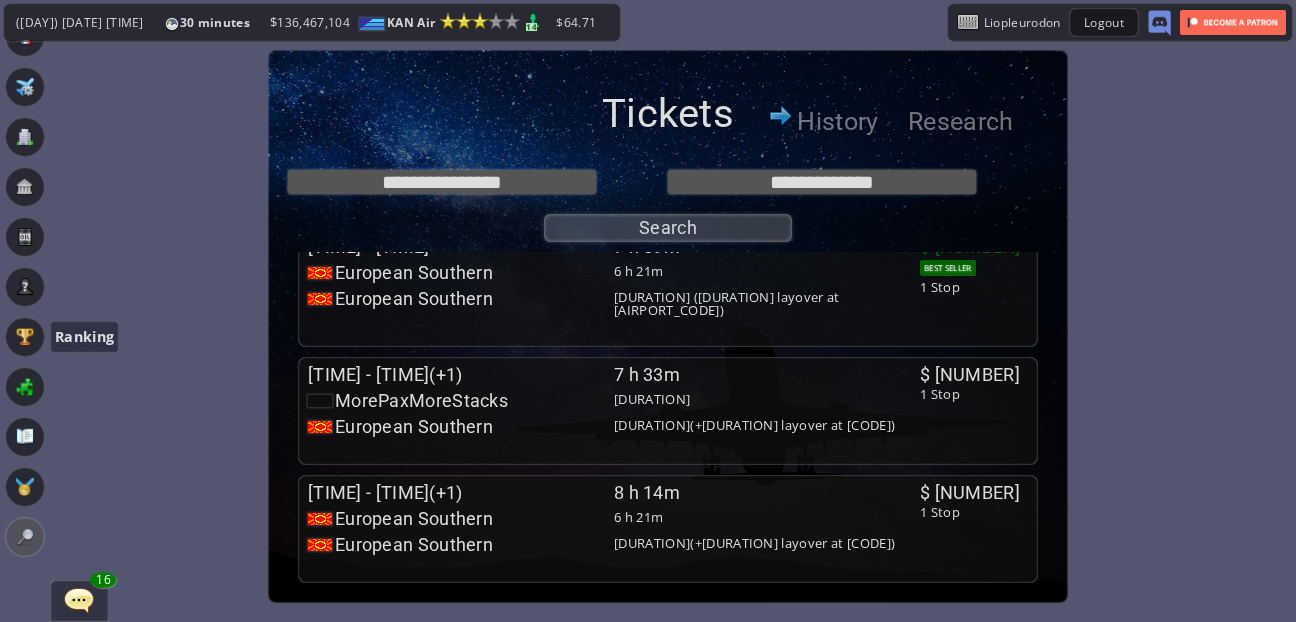 click at bounding box center (25, 337) 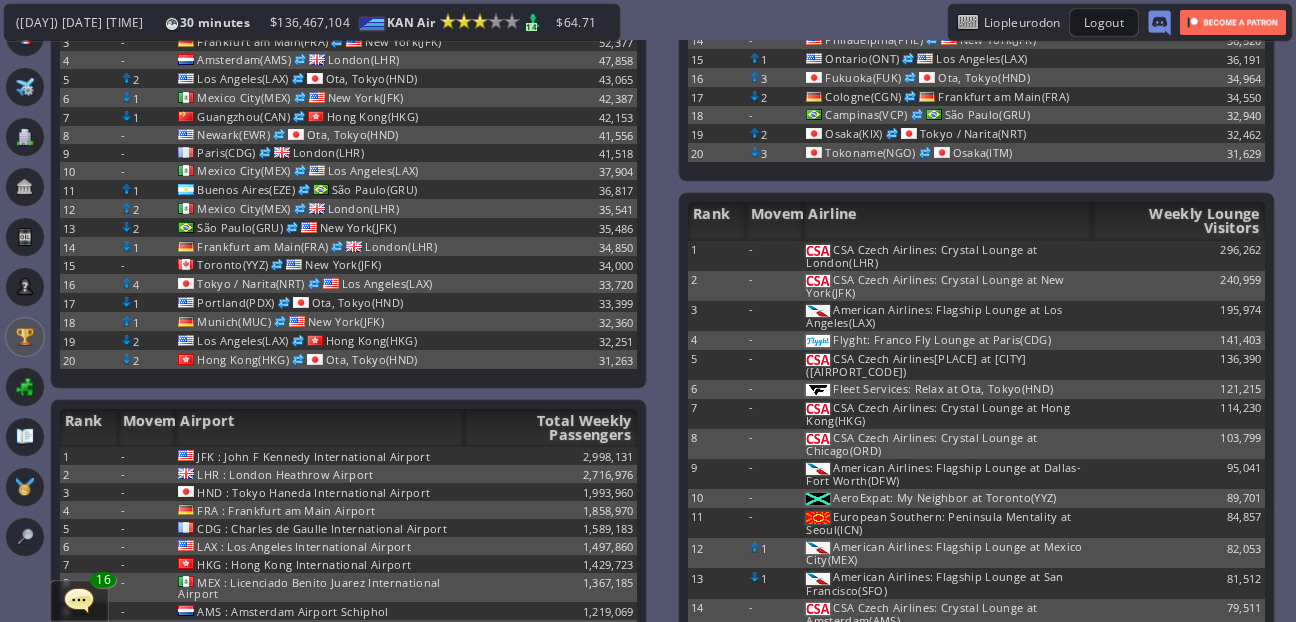 scroll, scrollTop: 560, scrollLeft: 0, axis: vertical 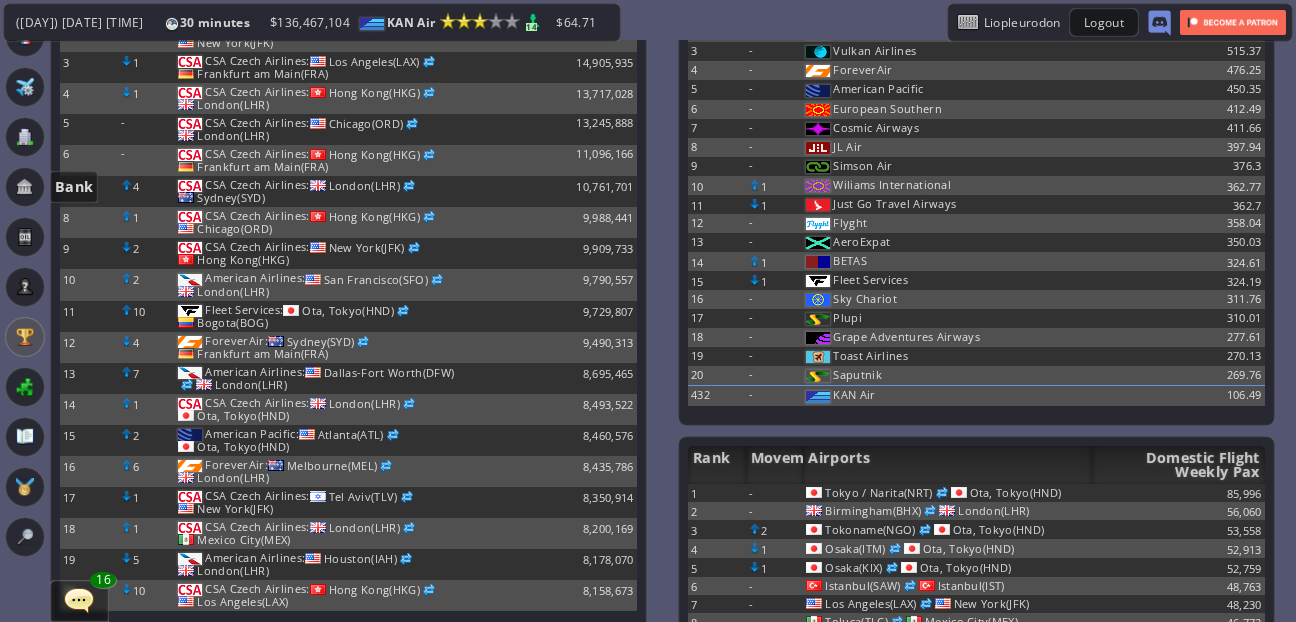 click at bounding box center (25, 187) 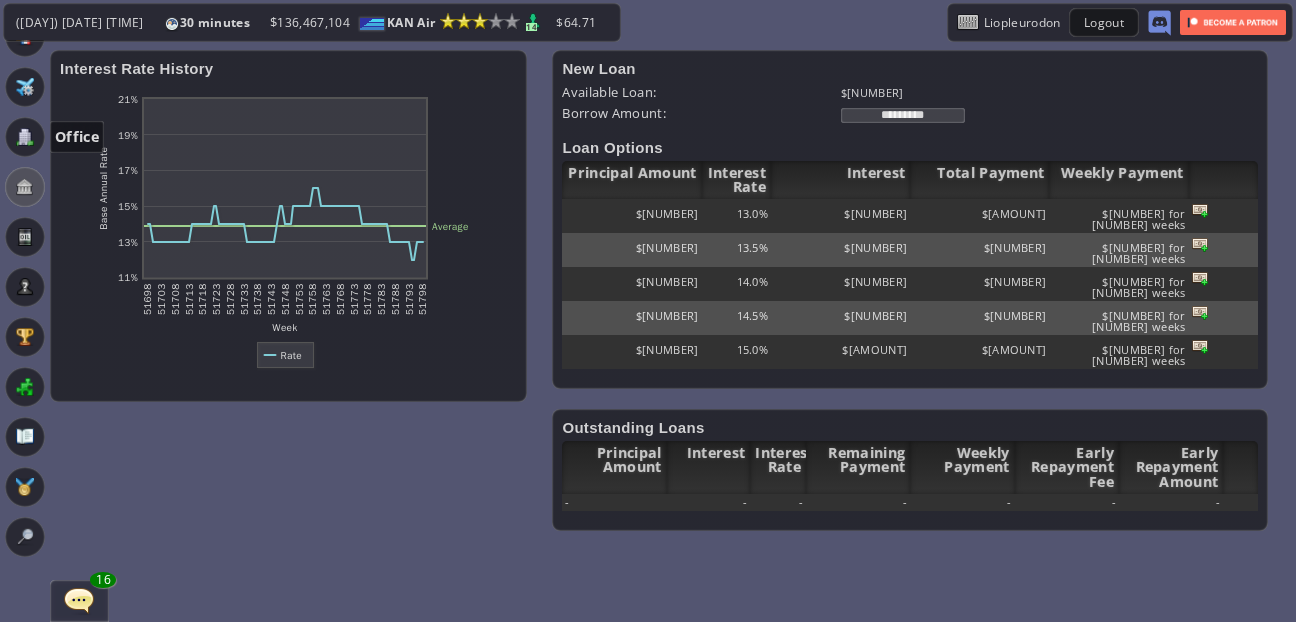 click at bounding box center (25, 137) 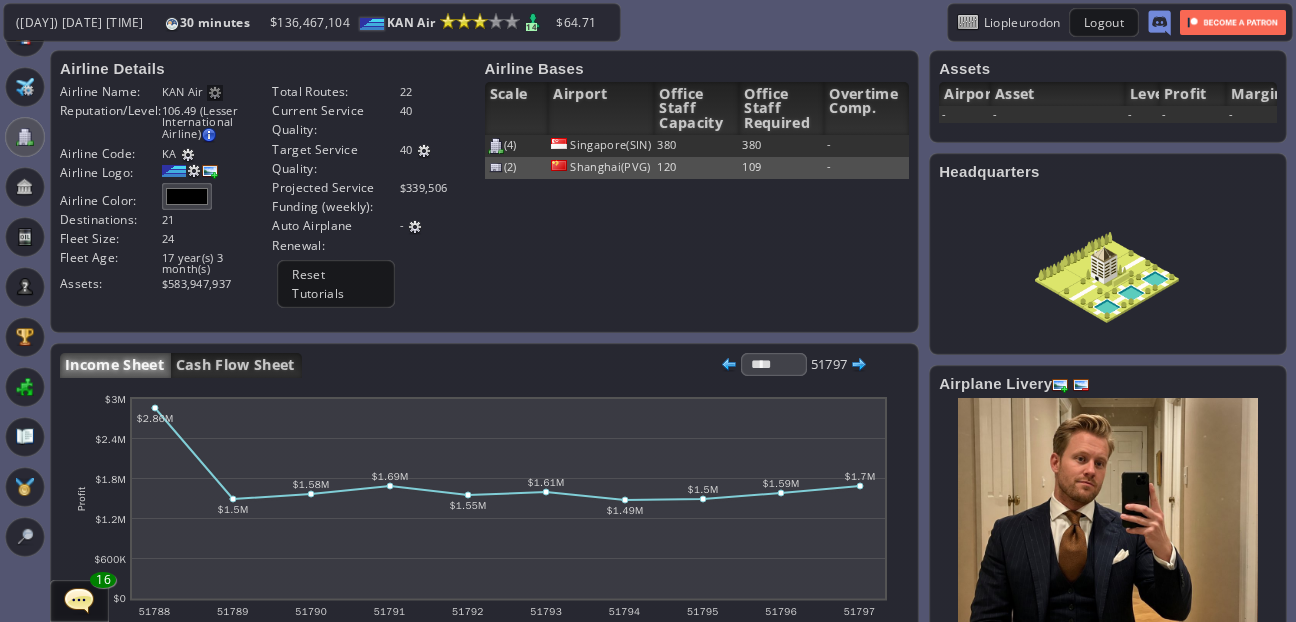 click at bounding box center (424, 151) 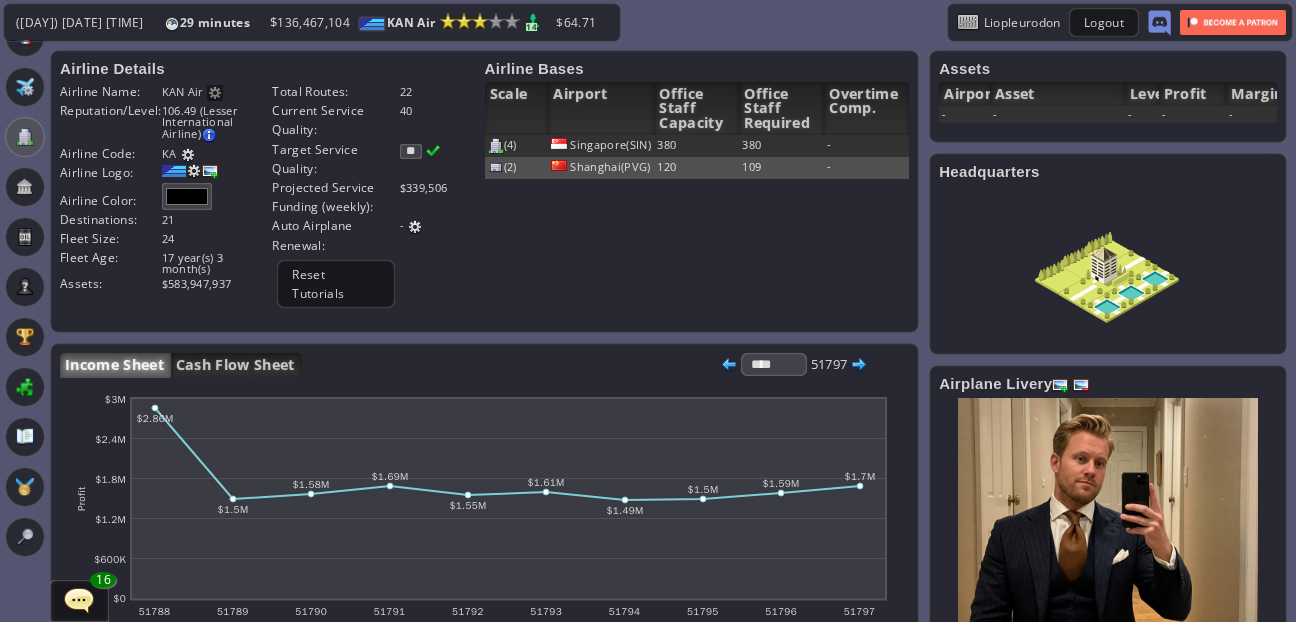 click on "**" at bounding box center (411, 151) 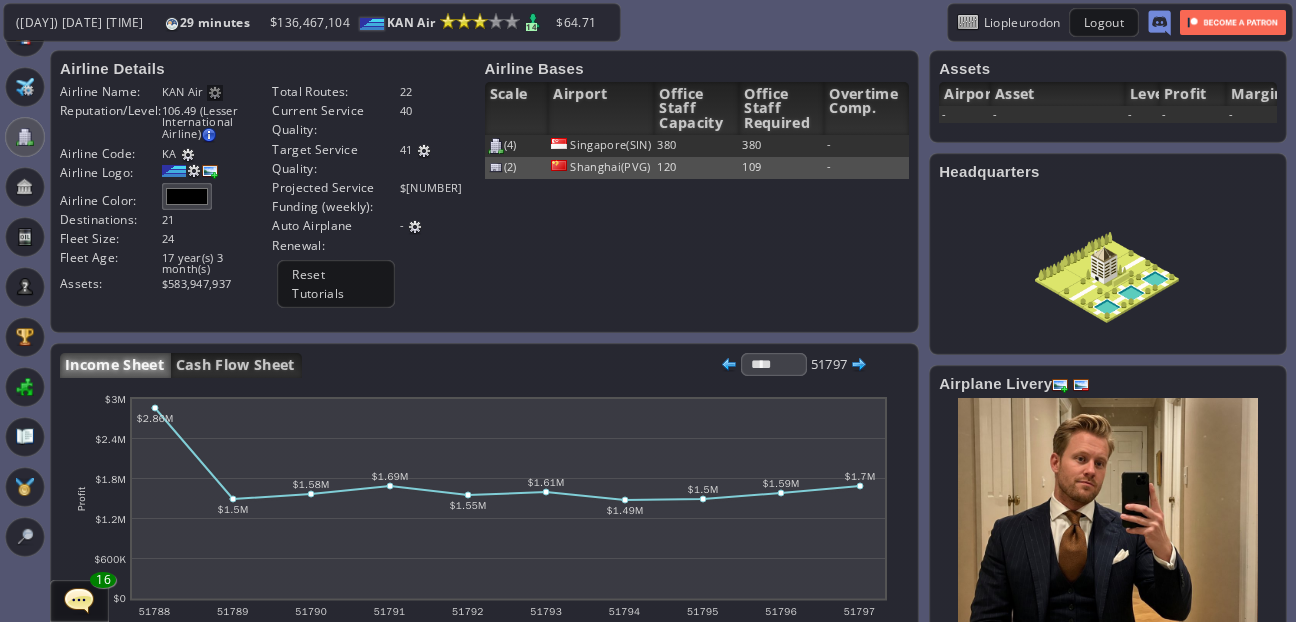 click at bounding box center [424, 151] 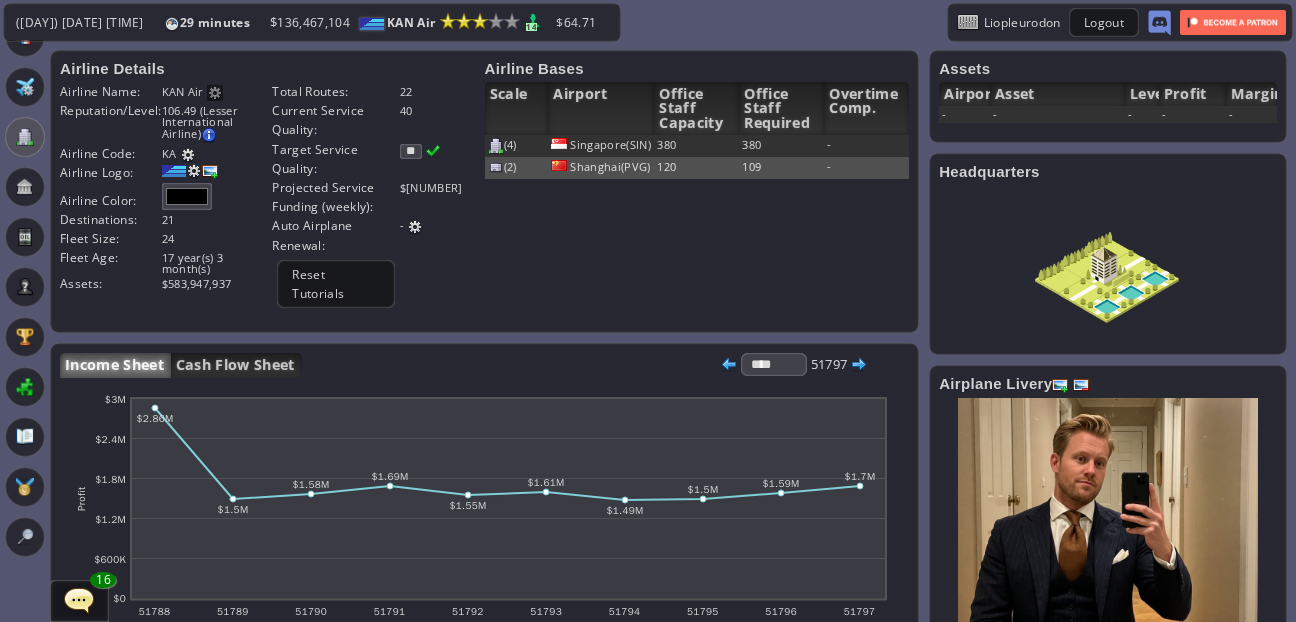 click on "**" at bounding box center [411, 151] 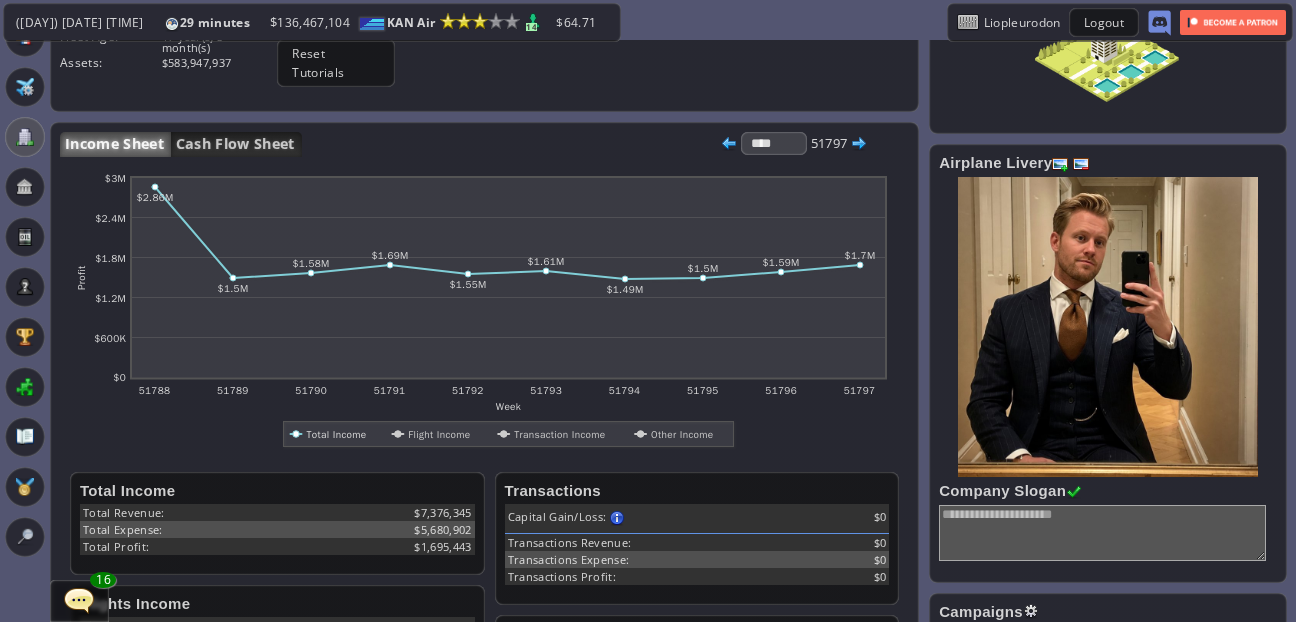 scroll, scrollTop: 218, scrollLeft: 0, axis: vertical 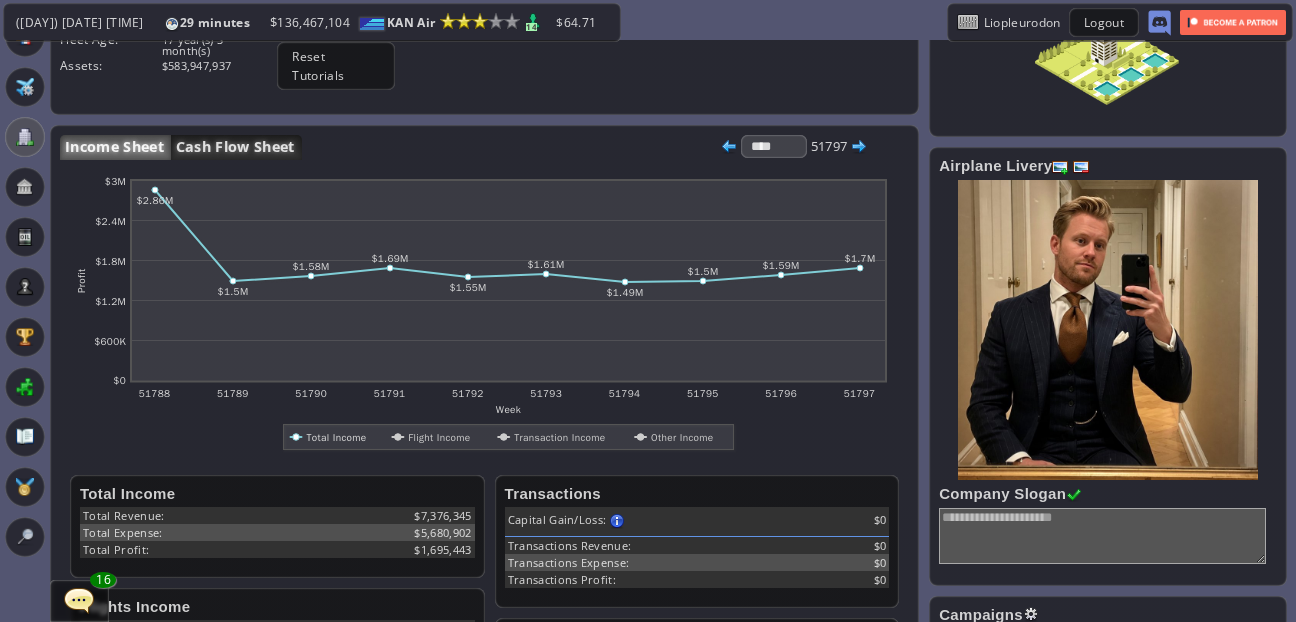 click on "Cash Flow Sheet" at bounding box center [236, 147] 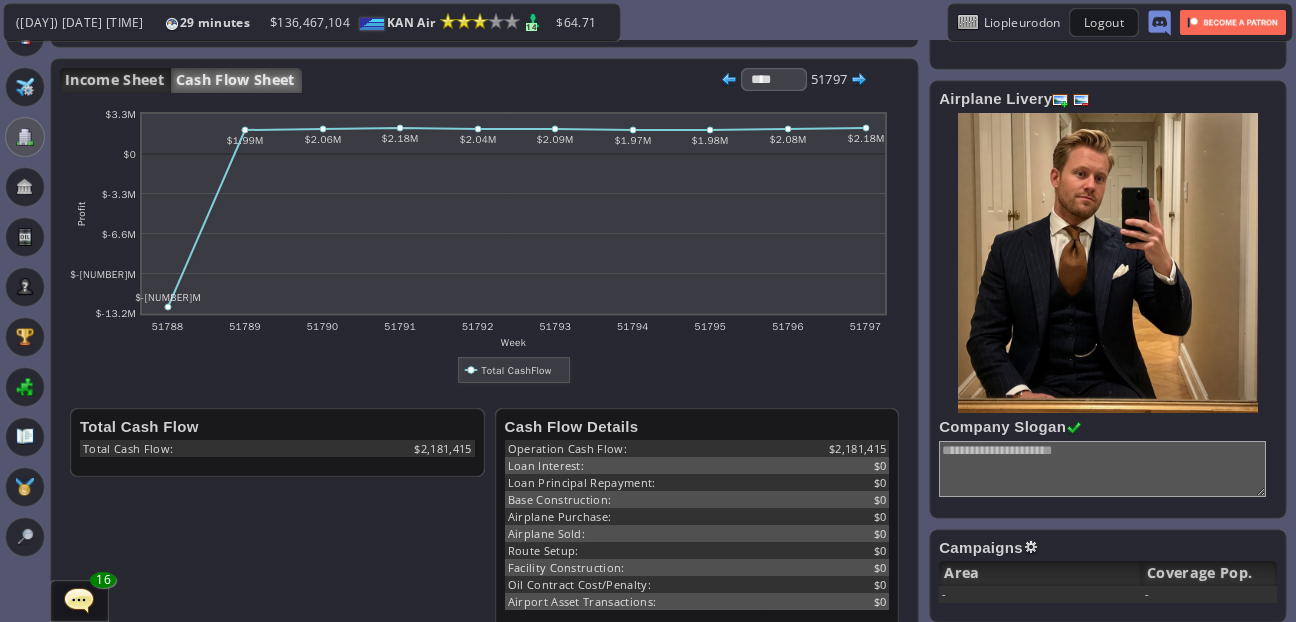 scroll, scrollTop: 286, scrollLeft: 0, axis: vertical 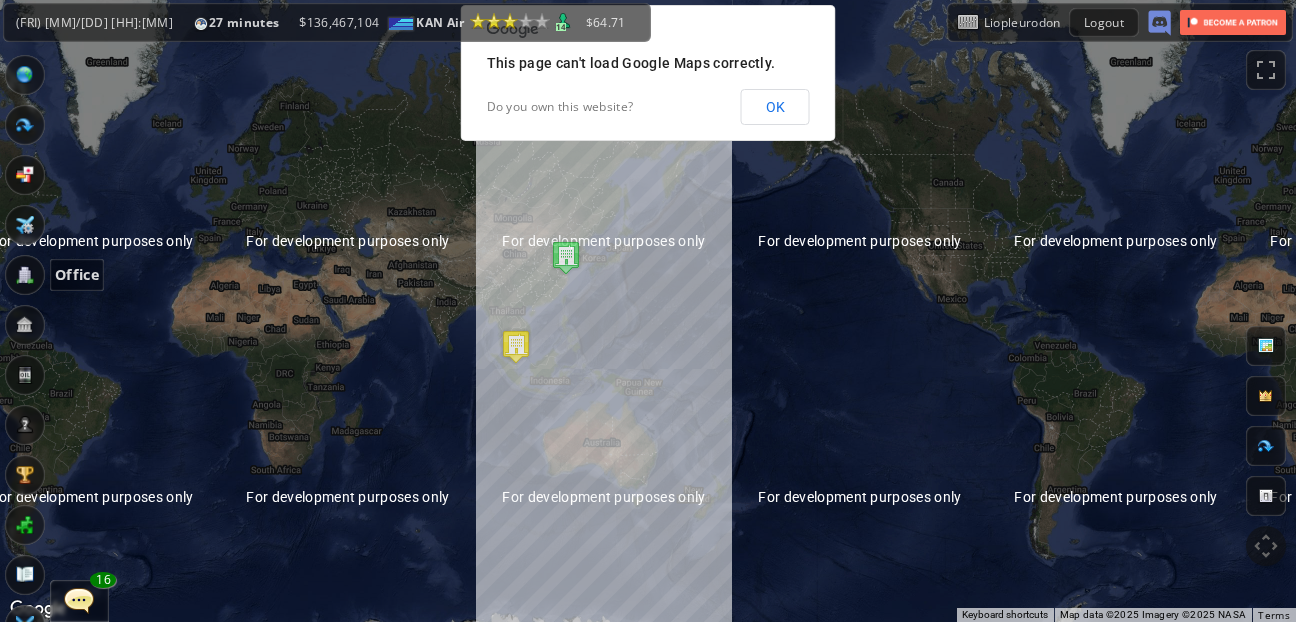 click at bounding box center [25, 275] 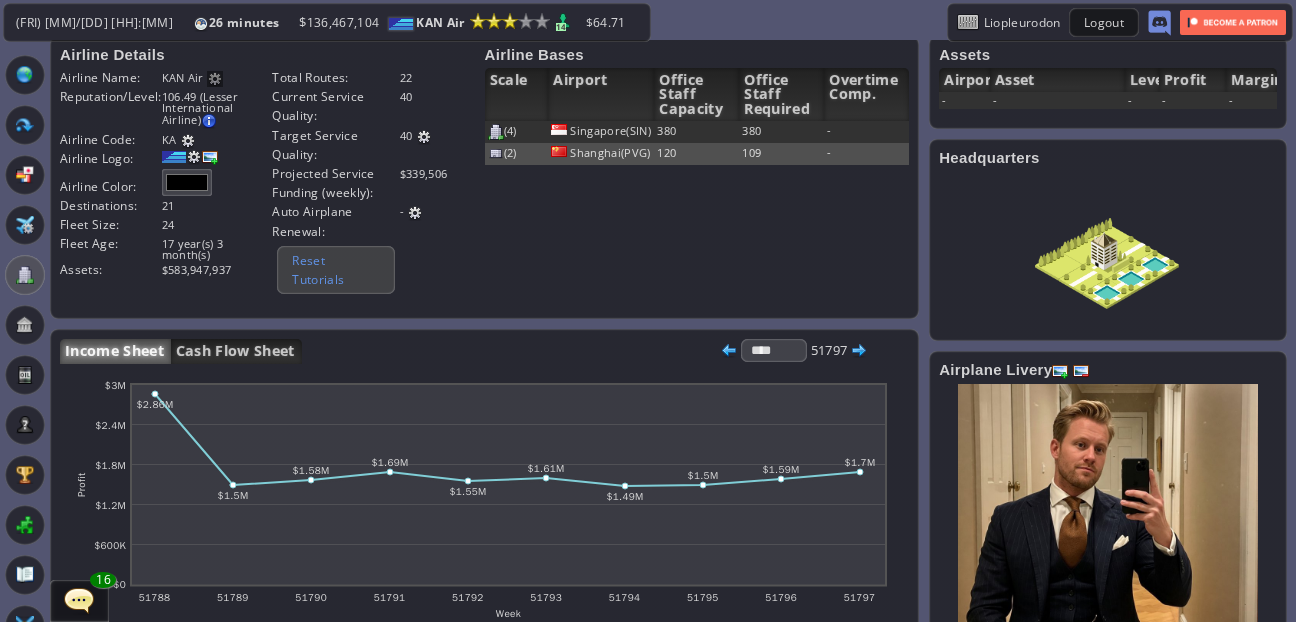 scroll, scrollTop: 13, scrollLeft: 0, axis: vertical 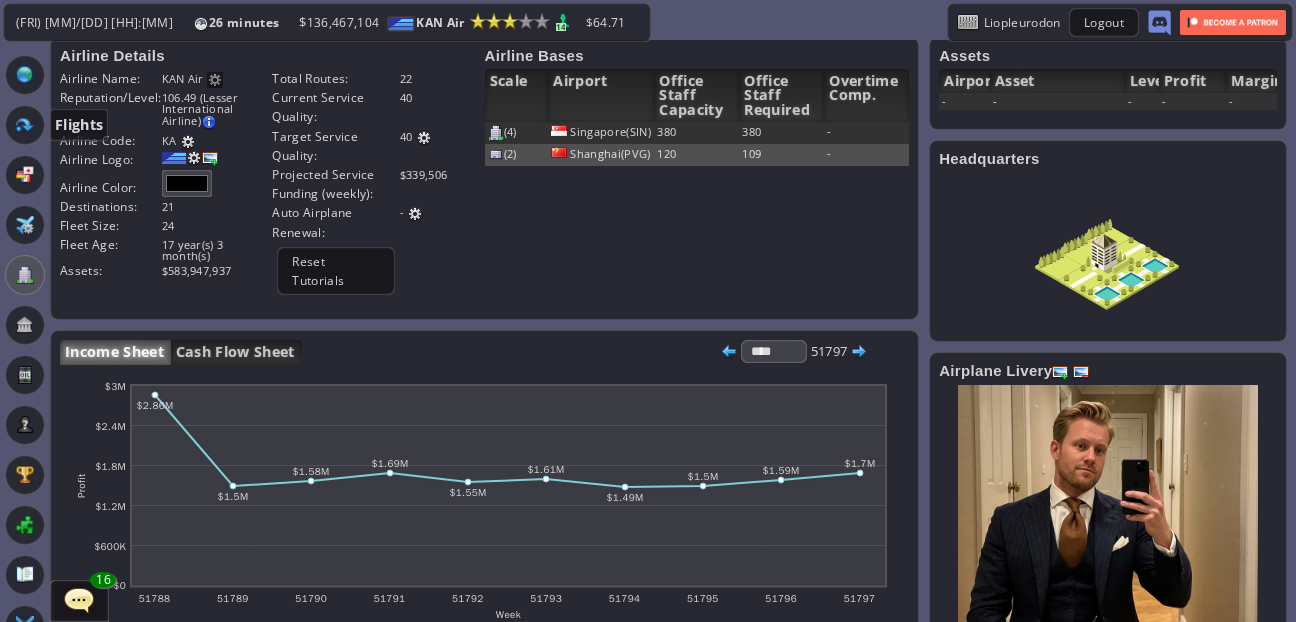 click at bounding box center (25, 125) 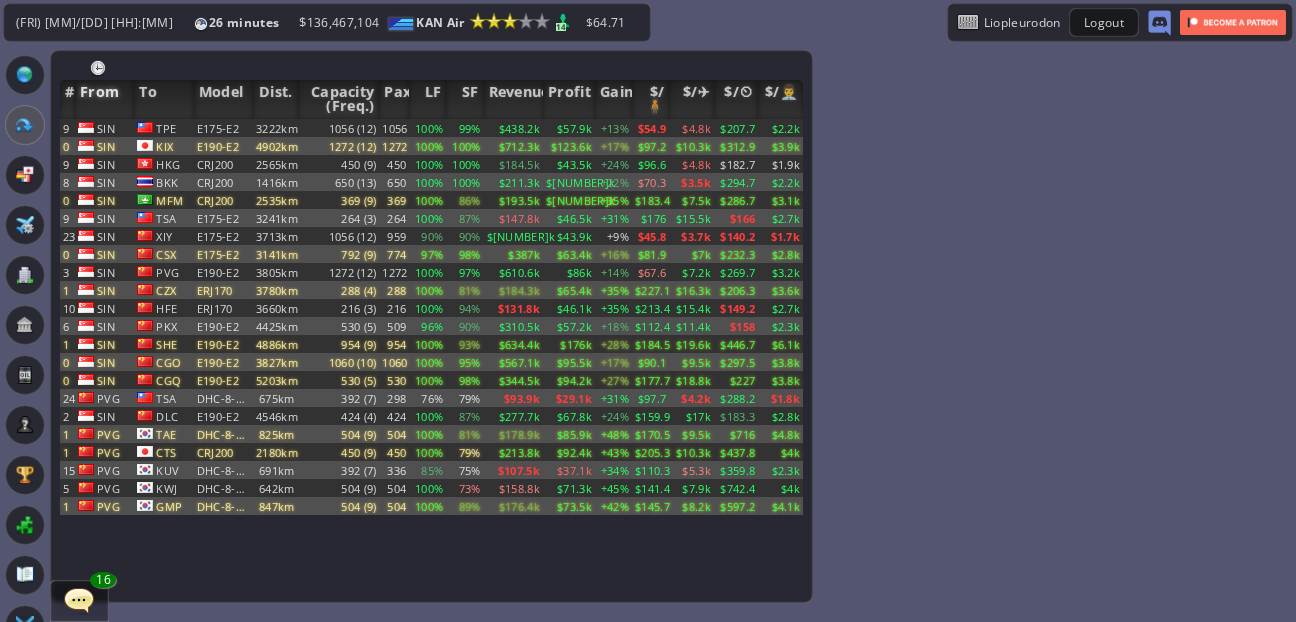 click on "From" at bounding box center (104, 99) 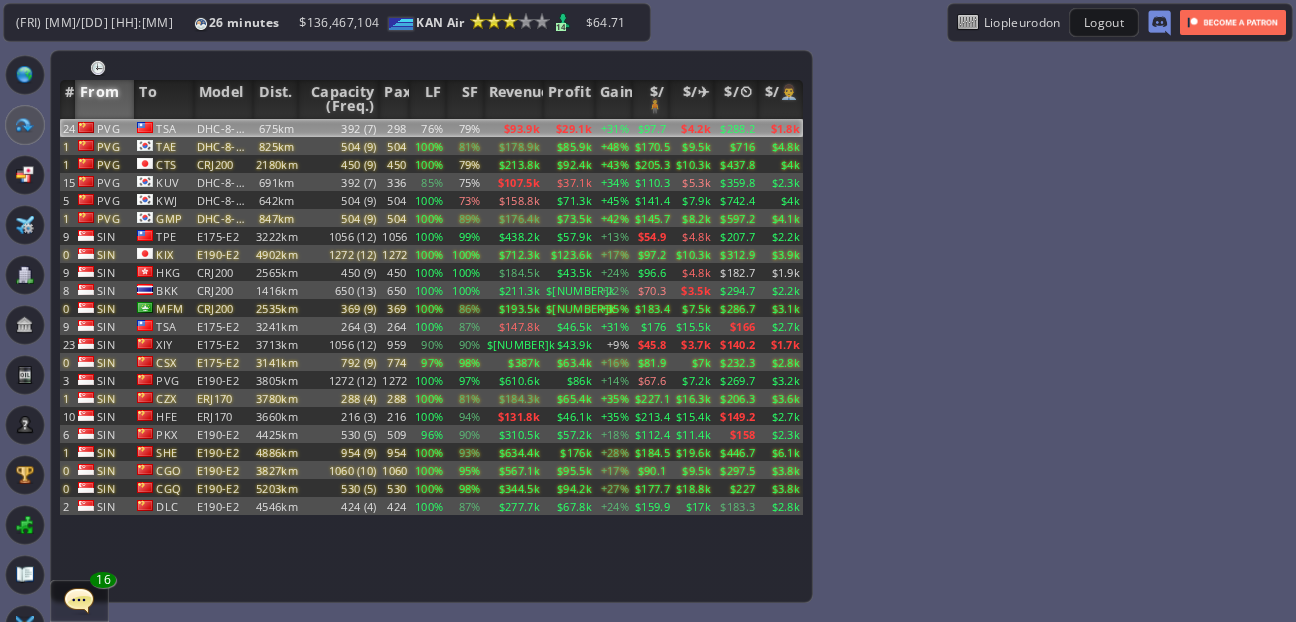 click on "675km" at bounding box center (275, 128) 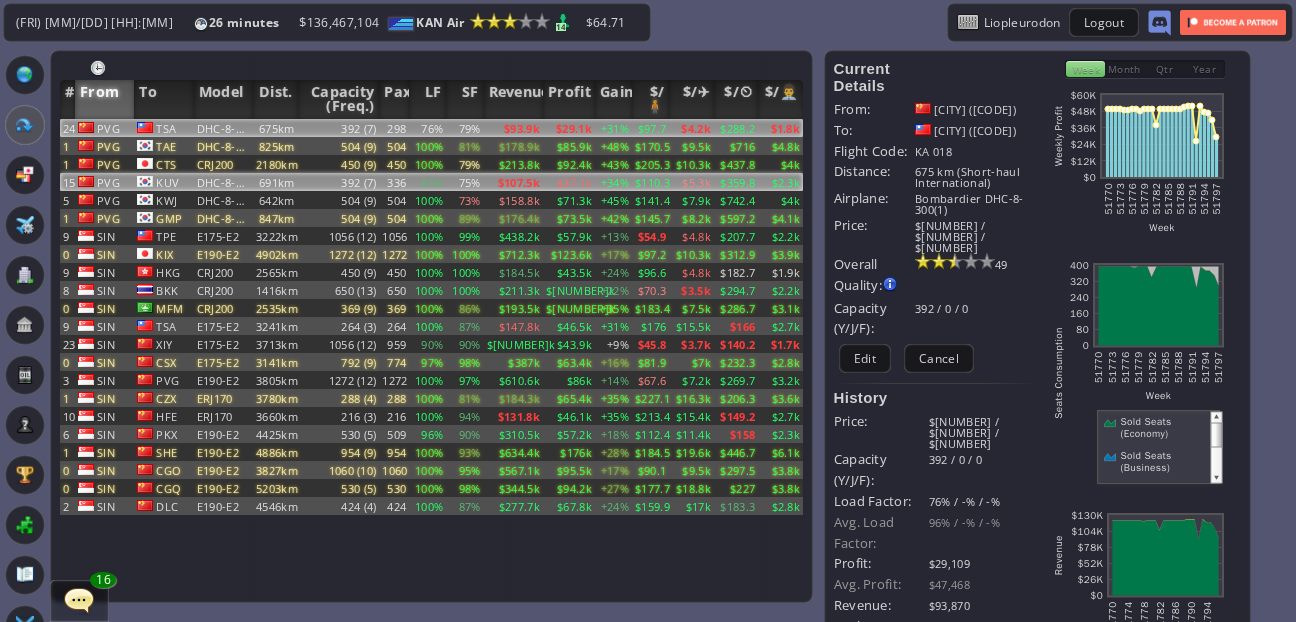 click on "PVG" at bounding box center (104, 128) 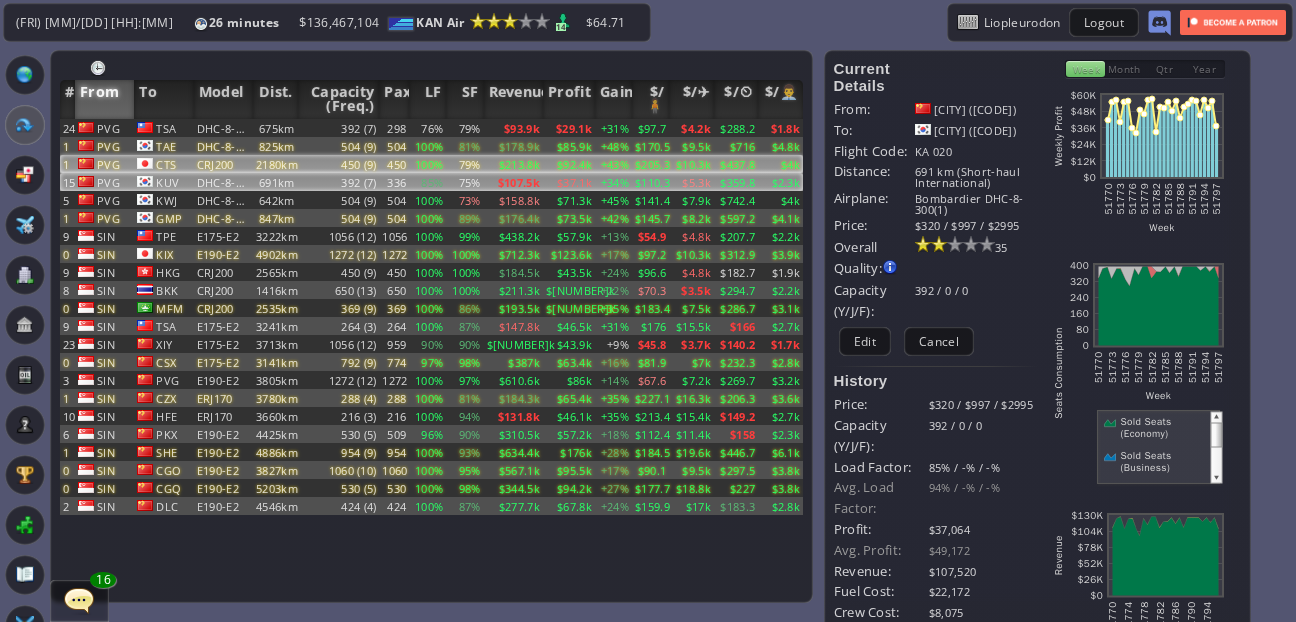 click on "CTS" at bounding box center (163, 128) 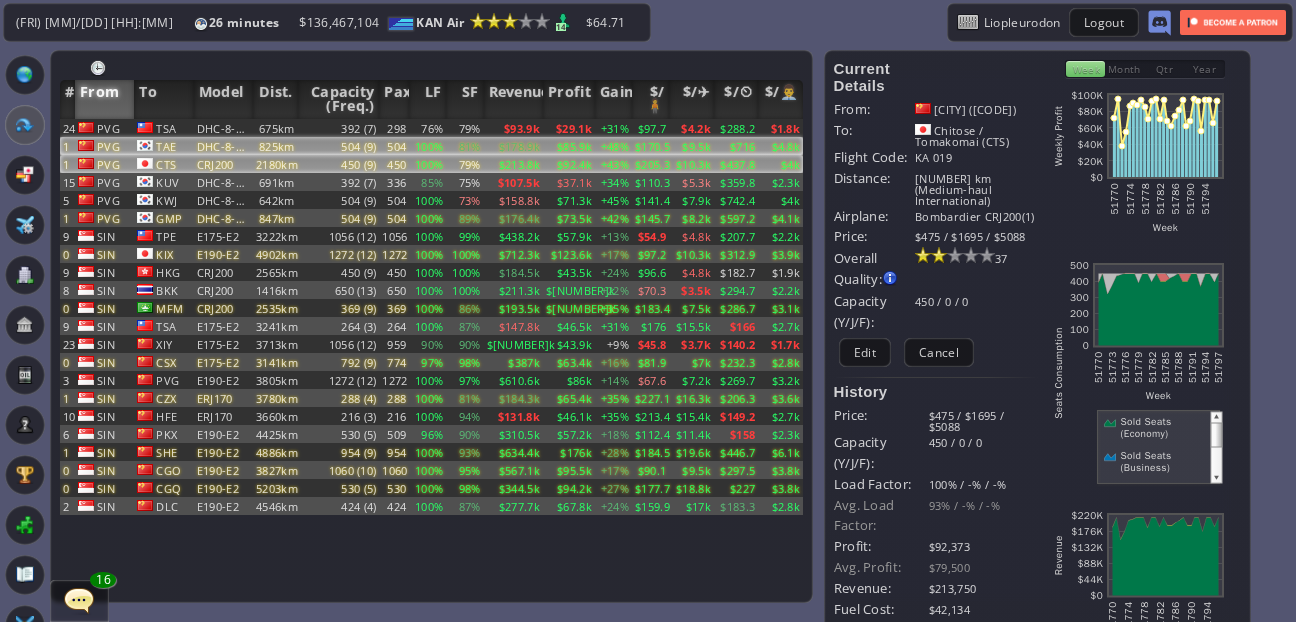 click on "TAE" at bounding box center [163, 128] 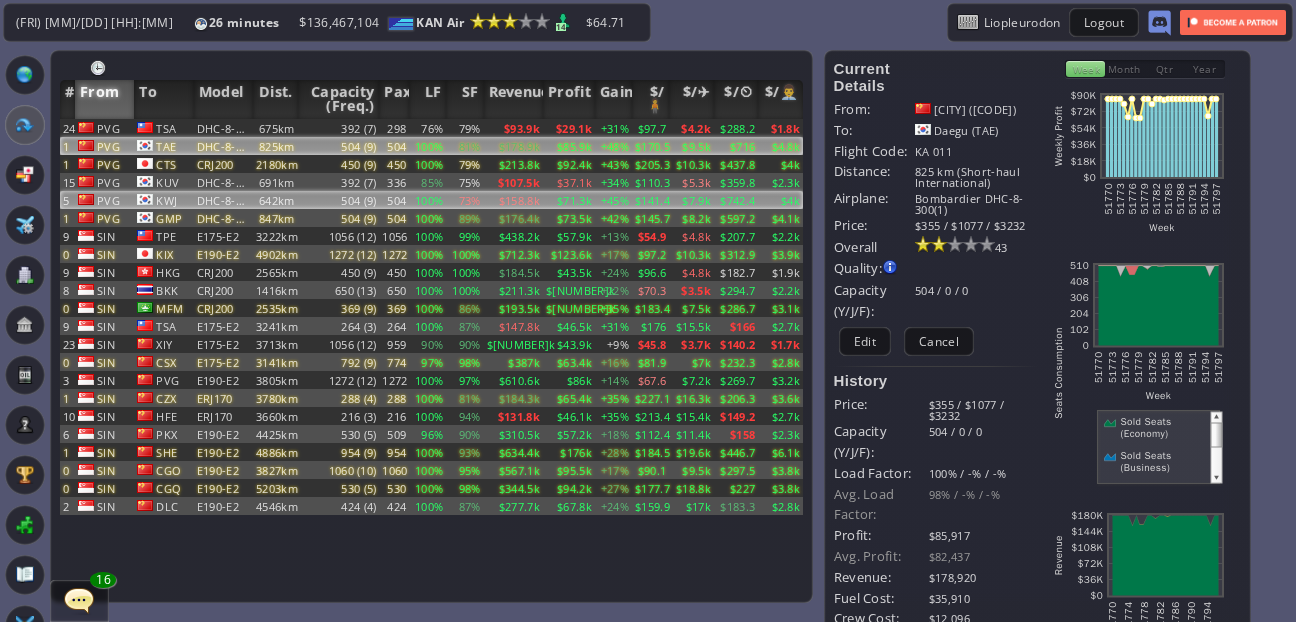 click on "KWJ" at bounding box center [163, 128] 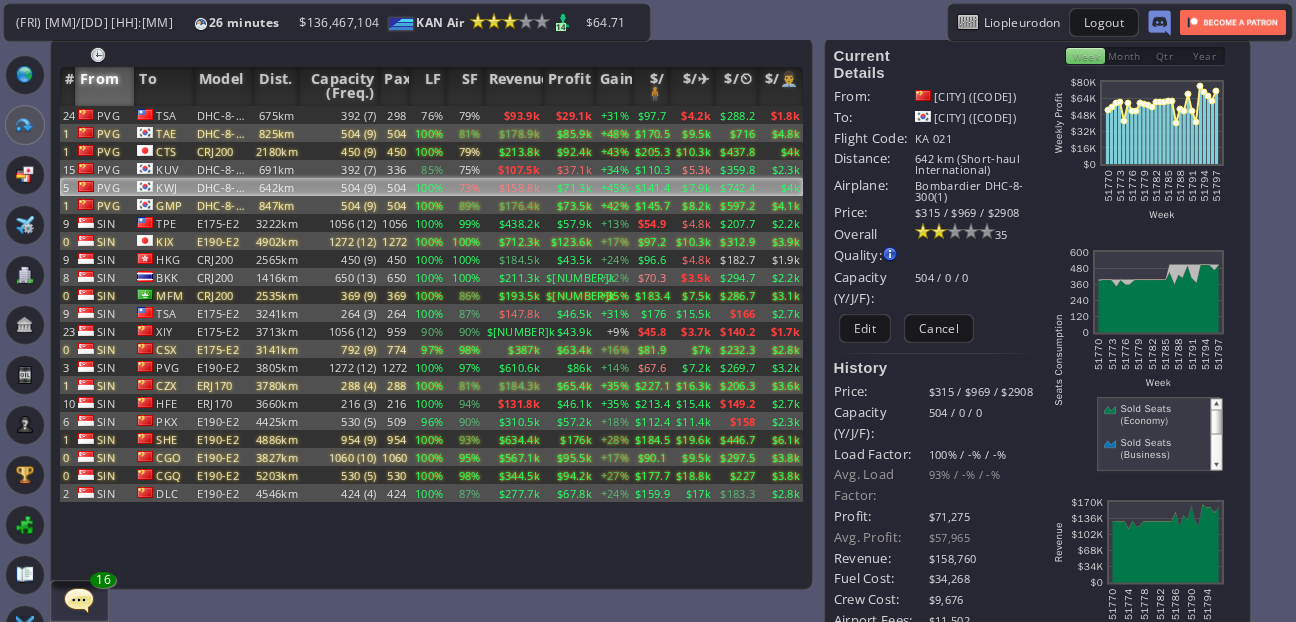 scroll, scrollTop: 0, scrollLeft: 0, axis: both 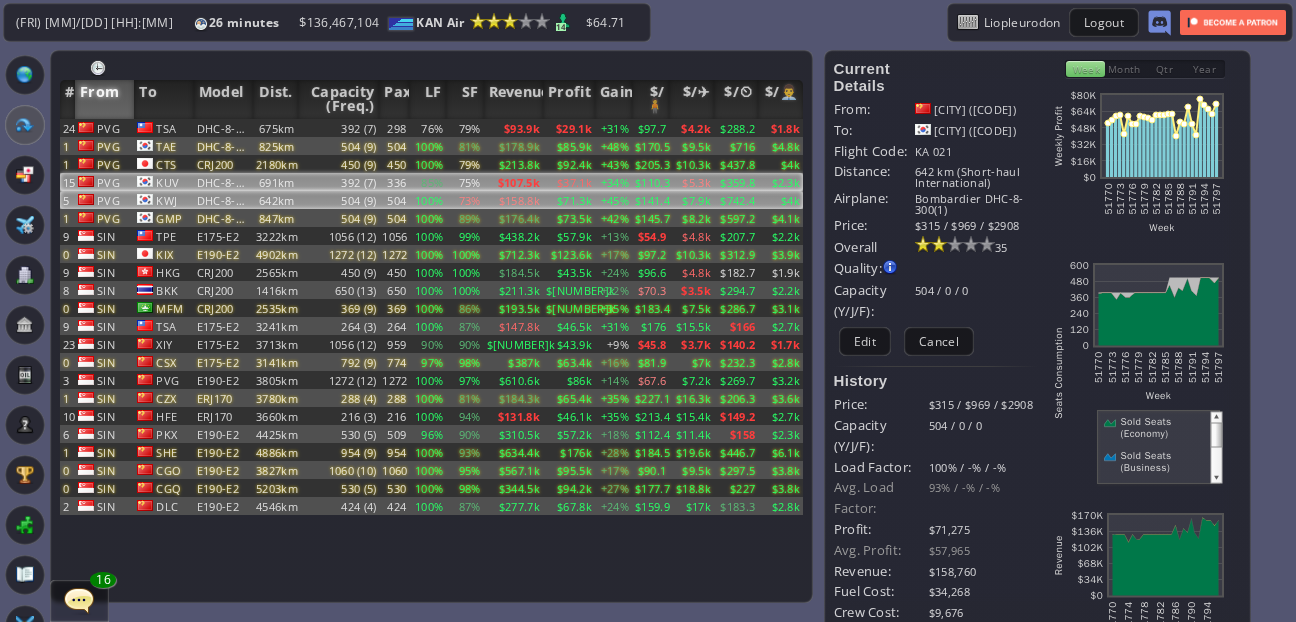 click on "DHC-8-300" at bounding box center [223, 128] 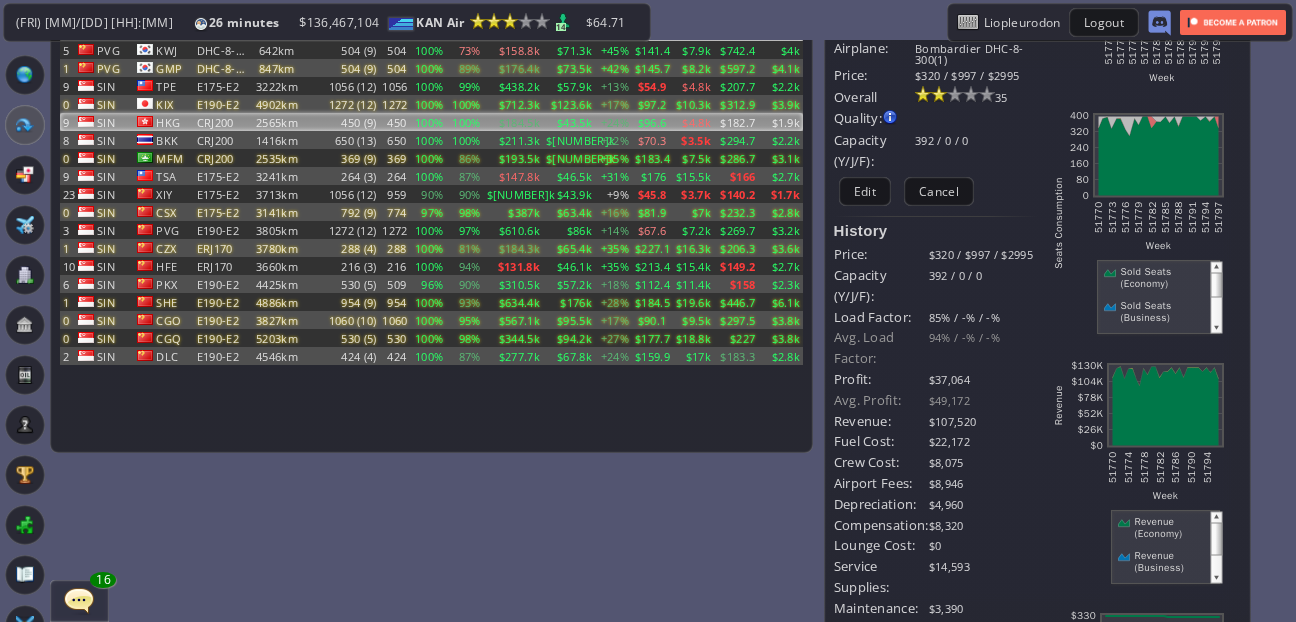scroll, scrollTop: 0, scrollLeft: 0, axis: both 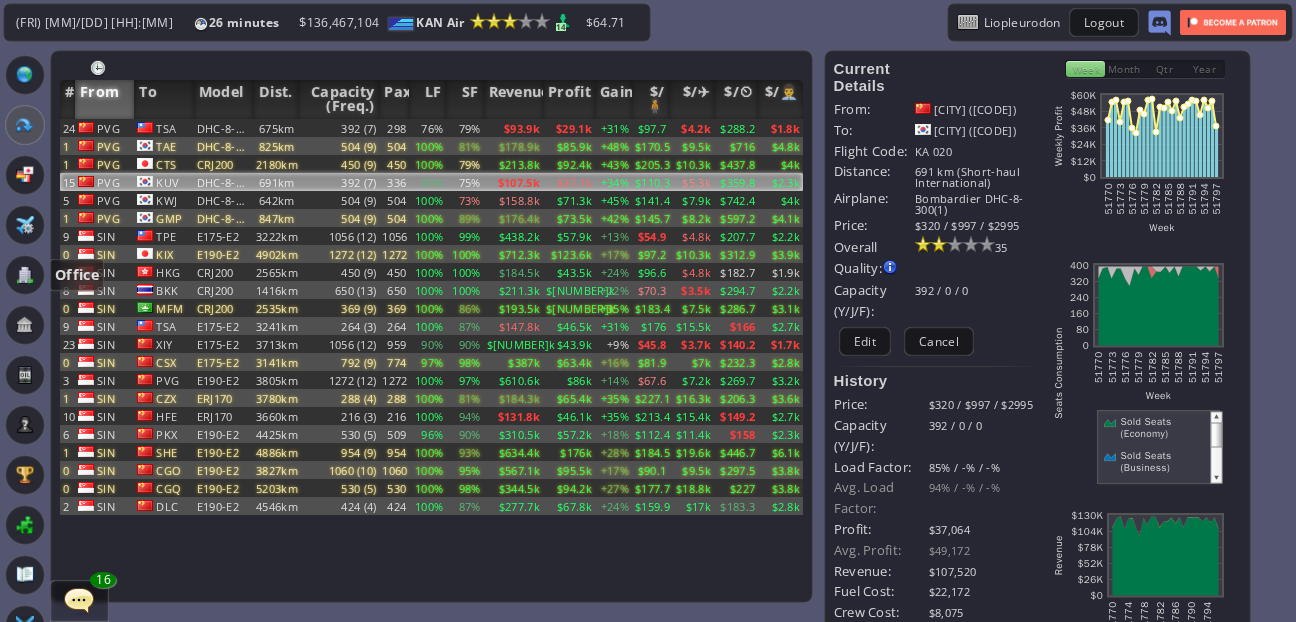 click at bounding box center [25, 275] 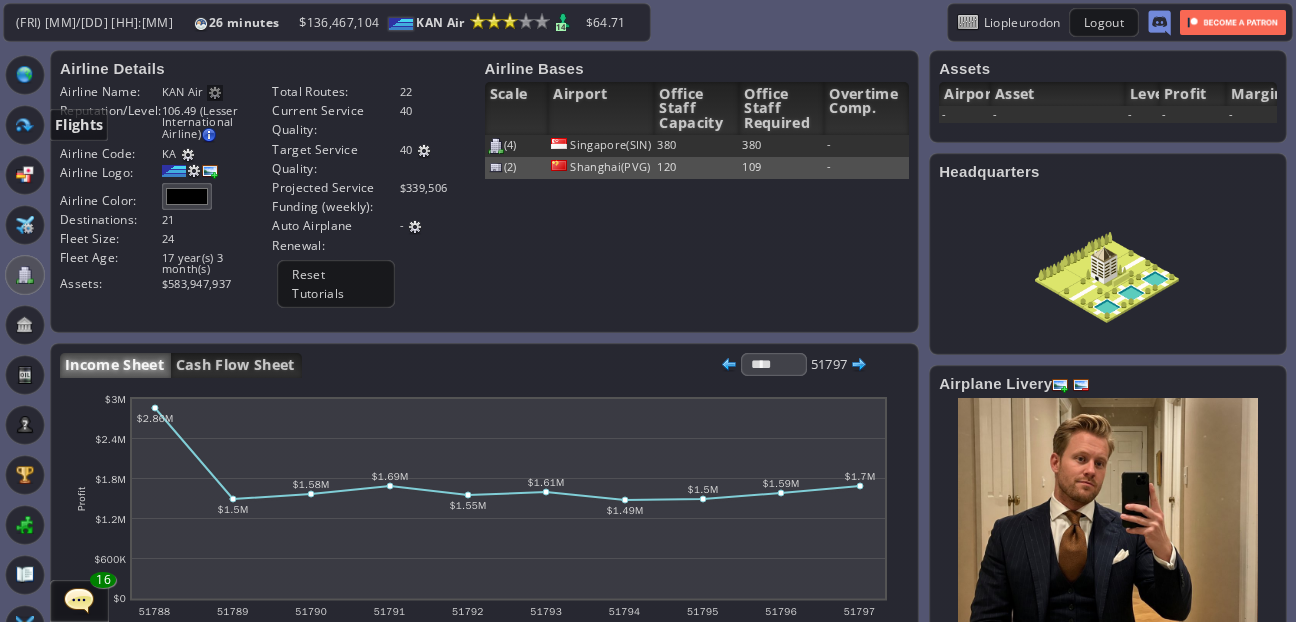 click at bounding box center [25, 125] 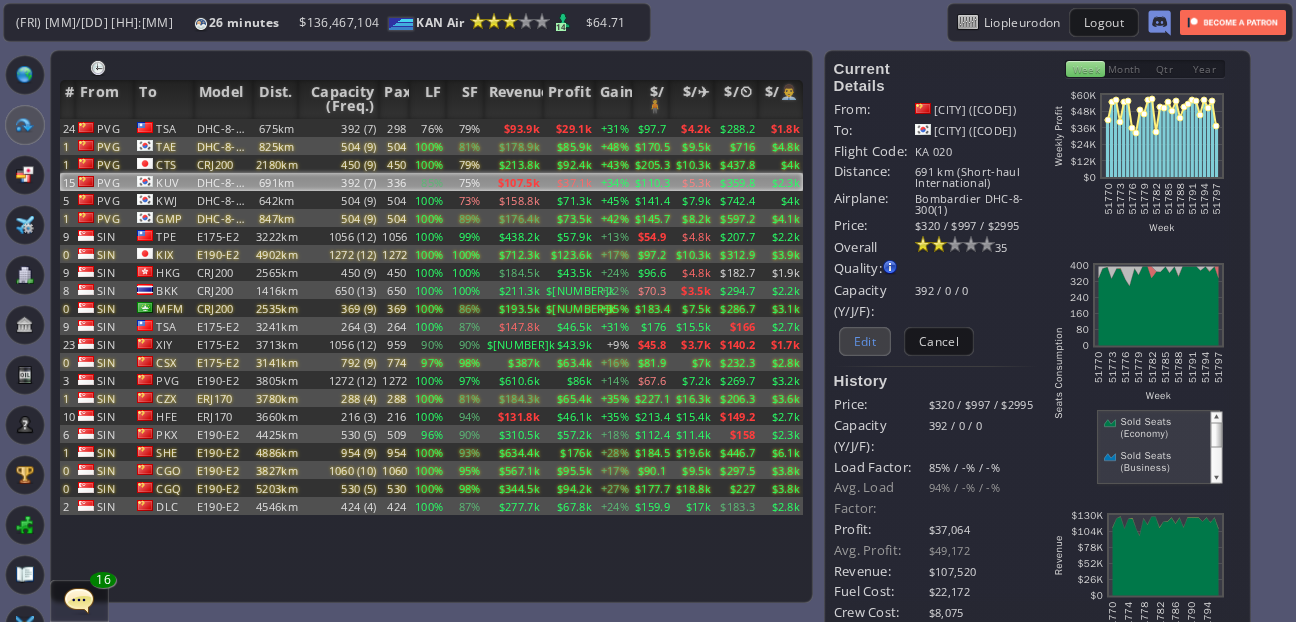 click on "Edit" at bounding box center (865, 341) 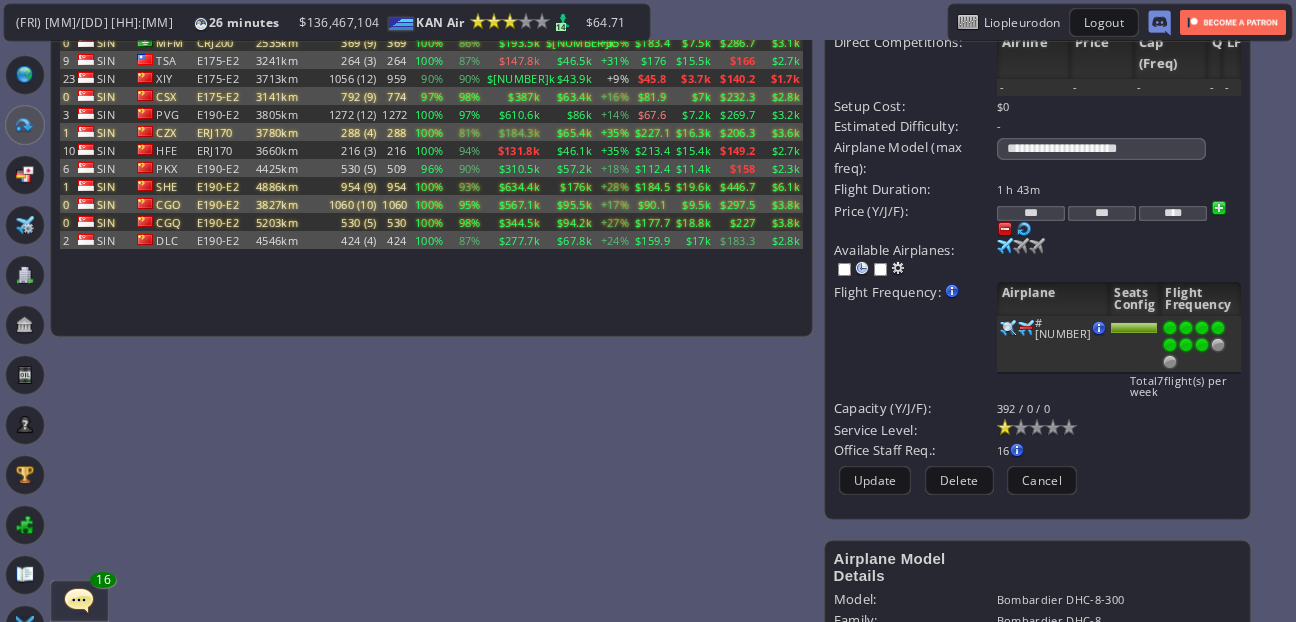 scroll, scrollTop: 269, scrollLeft: 0, axis: vertical 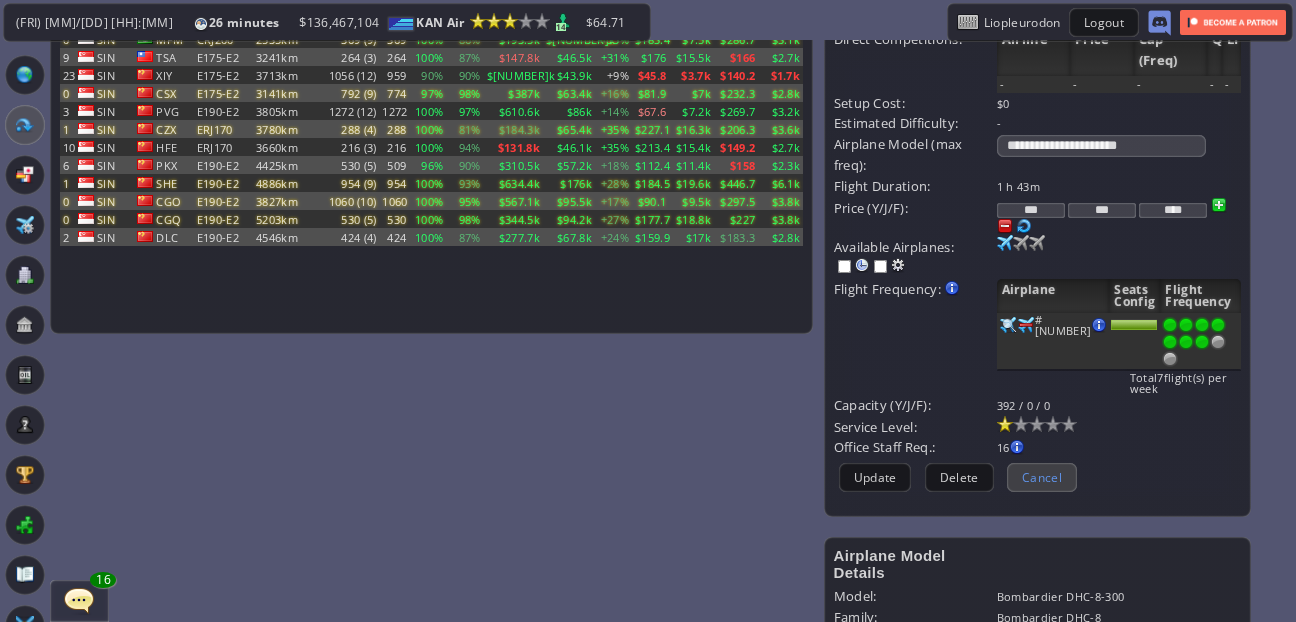 click on "Cancel" at bounding box center (1042, 477) 